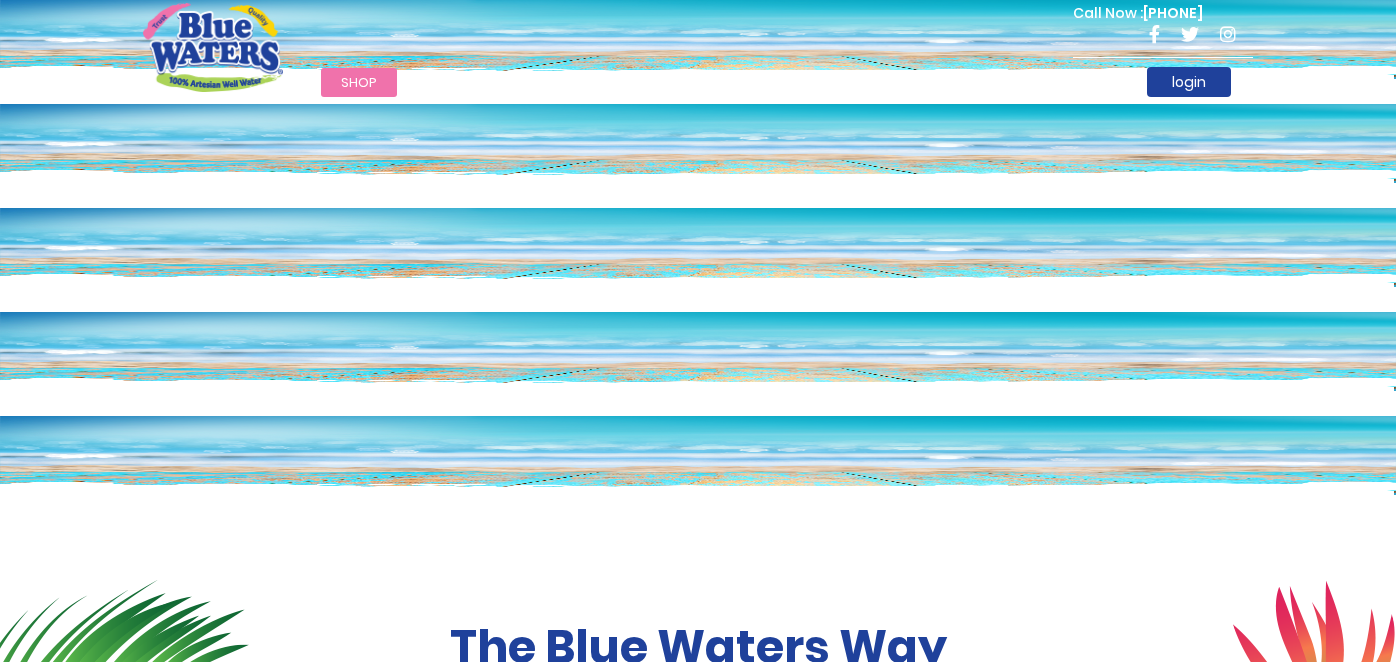 scroll, scrollTop: 0, scrollLeft: 0, axis: both 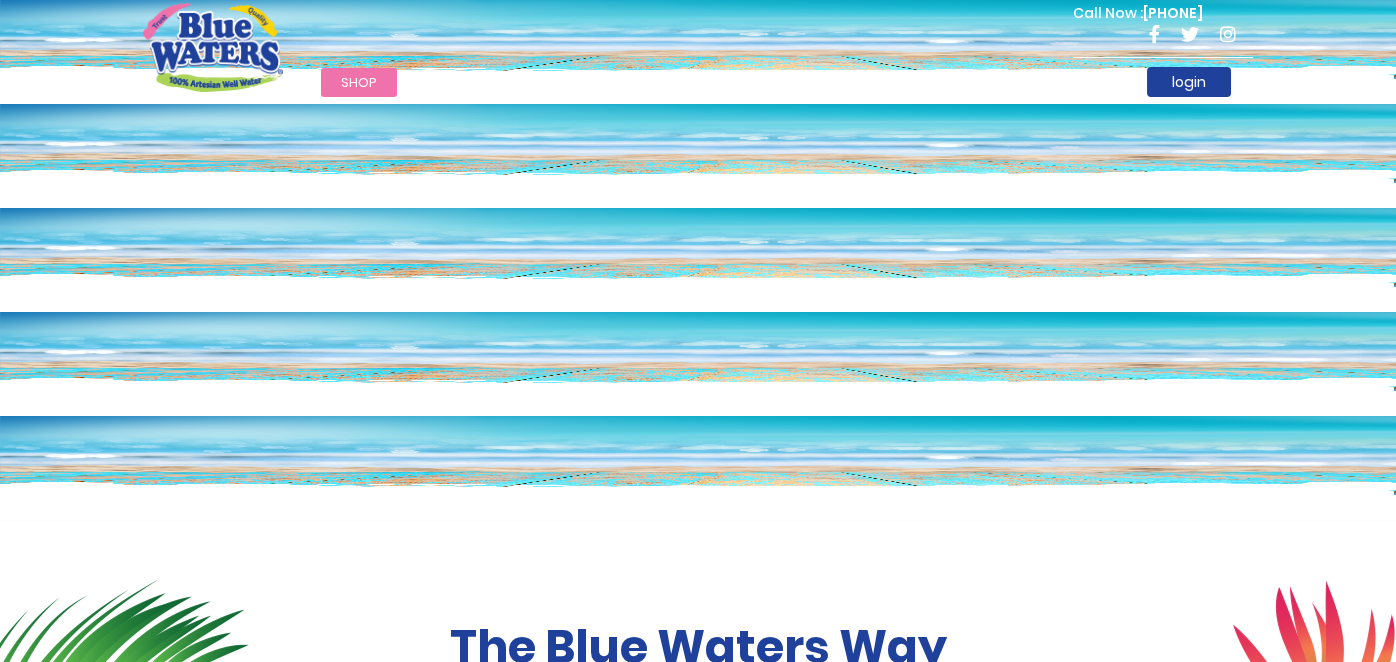 click on "Shop" at bounding box center (359, 82) 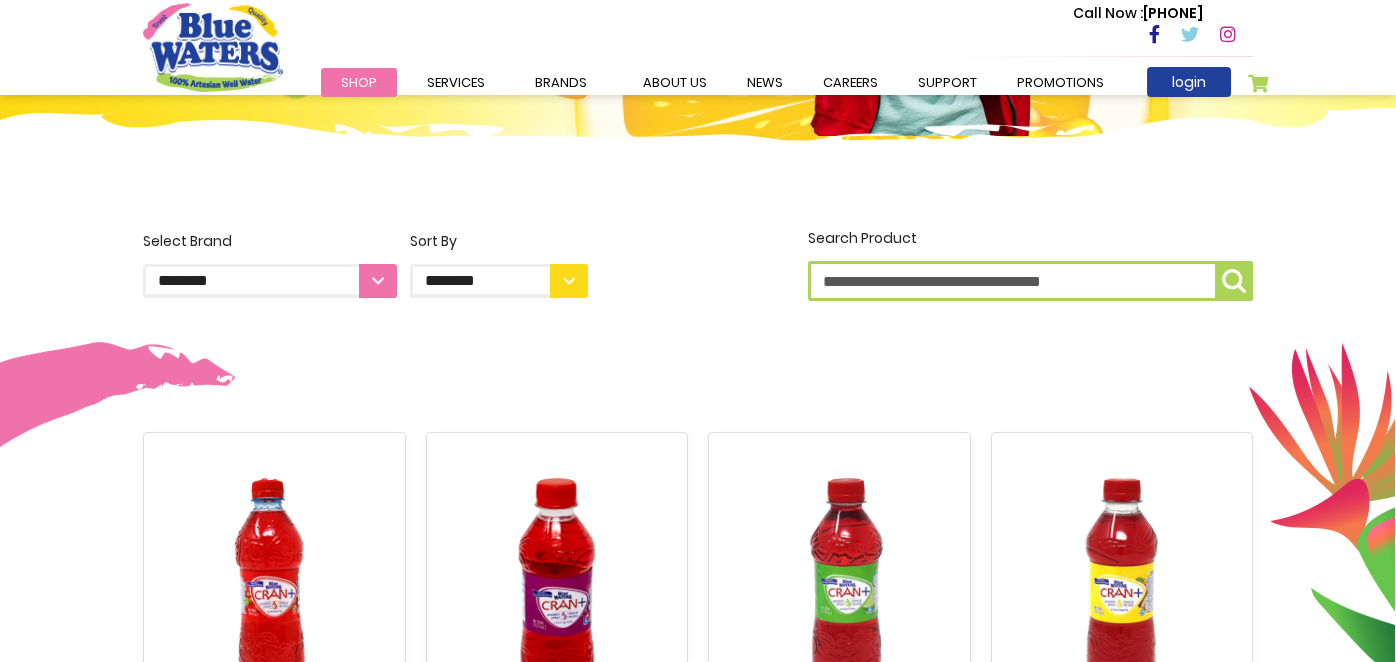 scroll, scrollTop: 399, scrollLeft: 0, axis: vertical 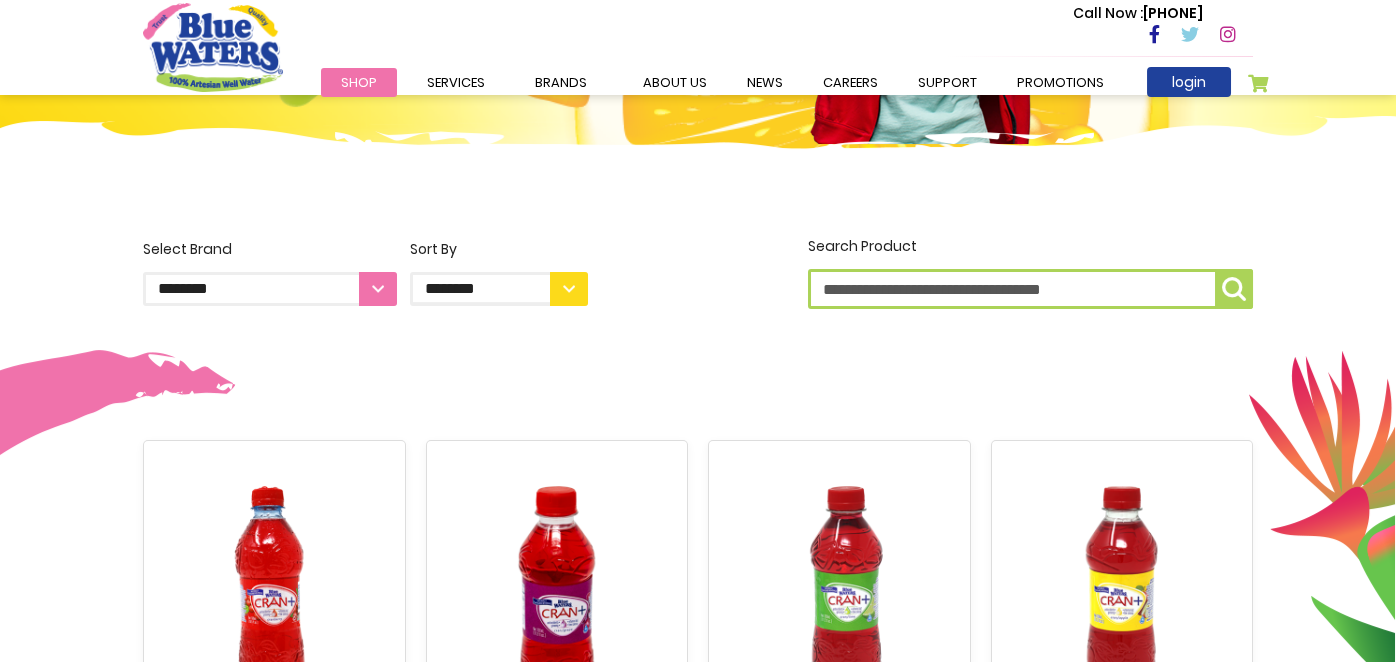 click on "**********" at bounding box center (270, 289) 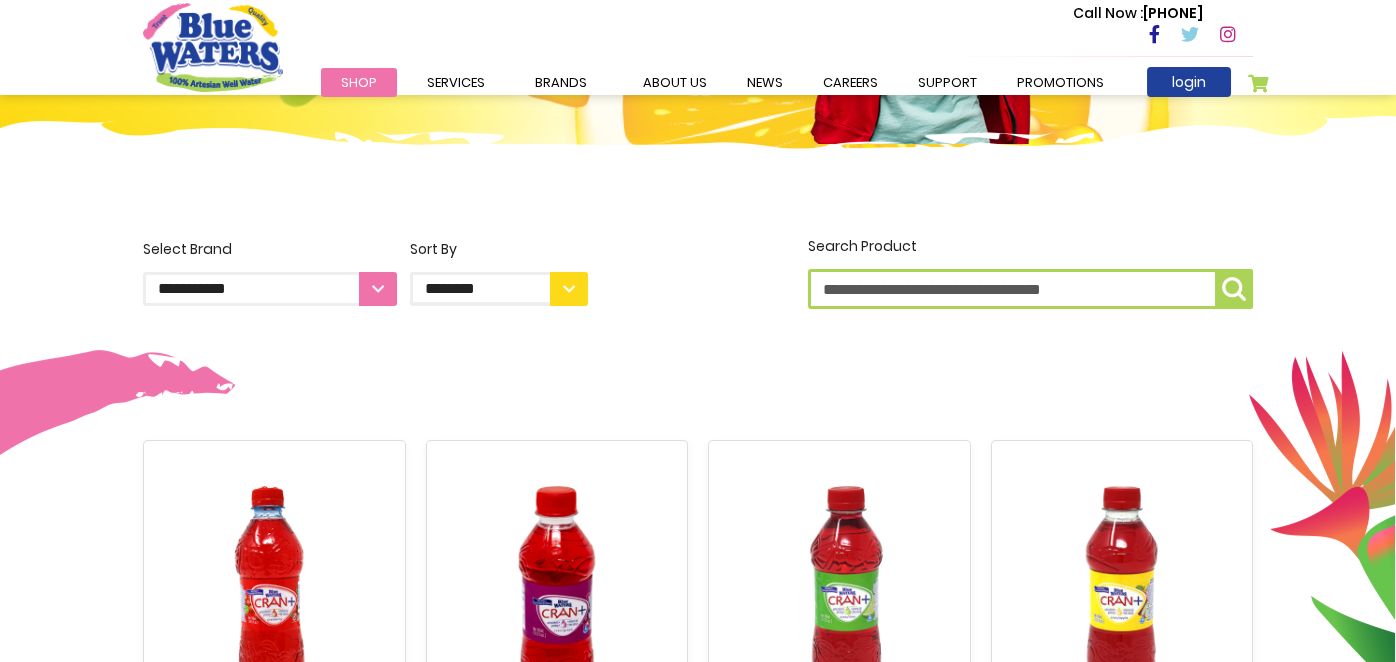 click on "**********" at bounding box center [270, 289] 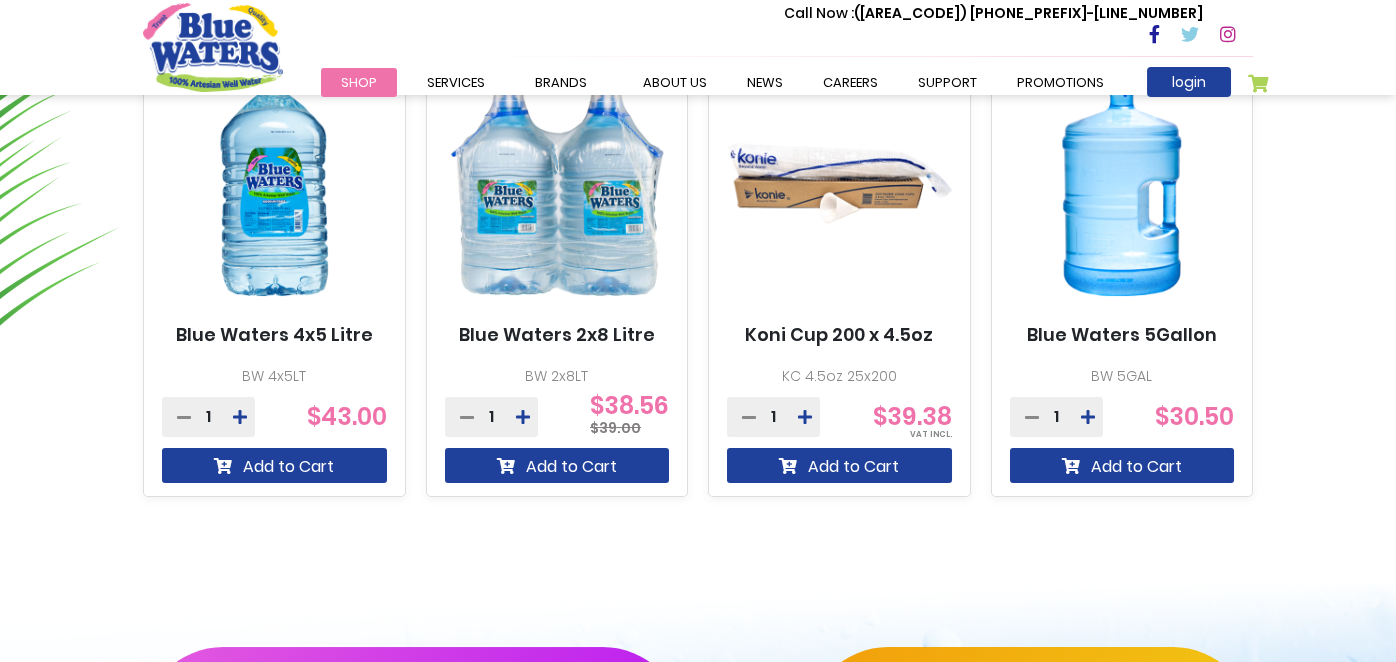 scroll, scrollTop: 1400, scrollLeft: 0, axis: vertical 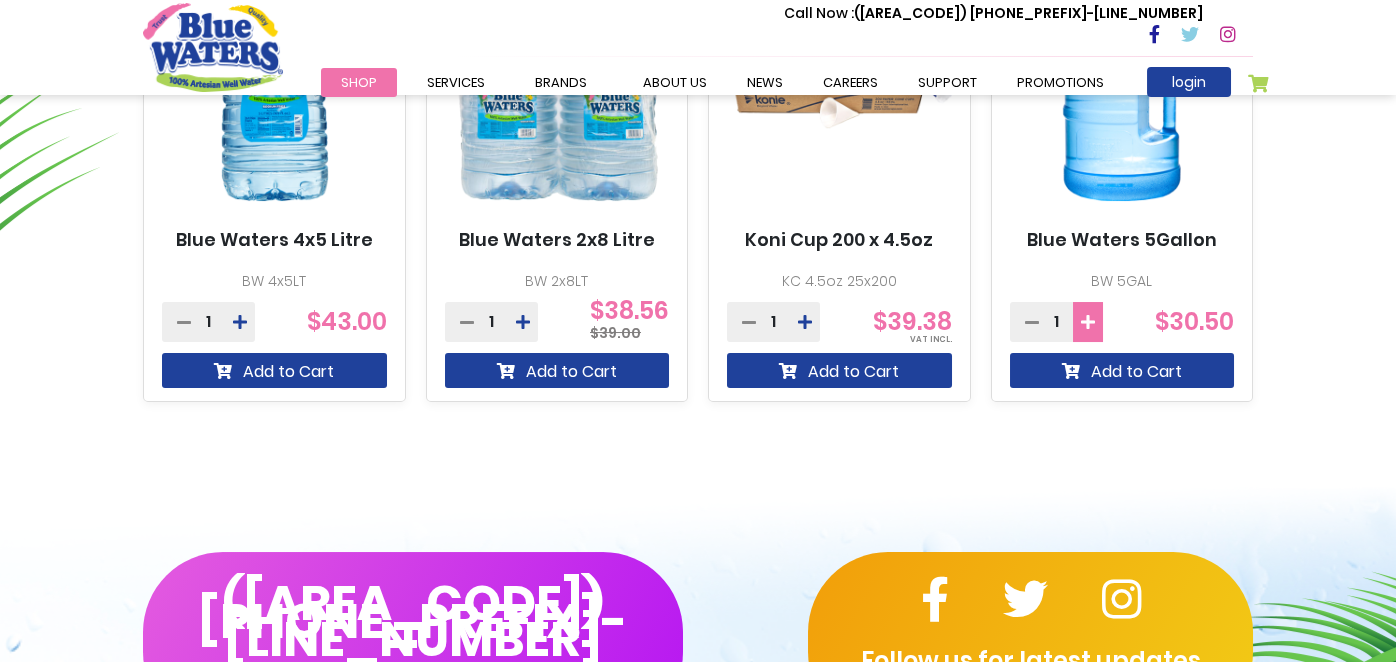 click at bounding box center [1088, 322] 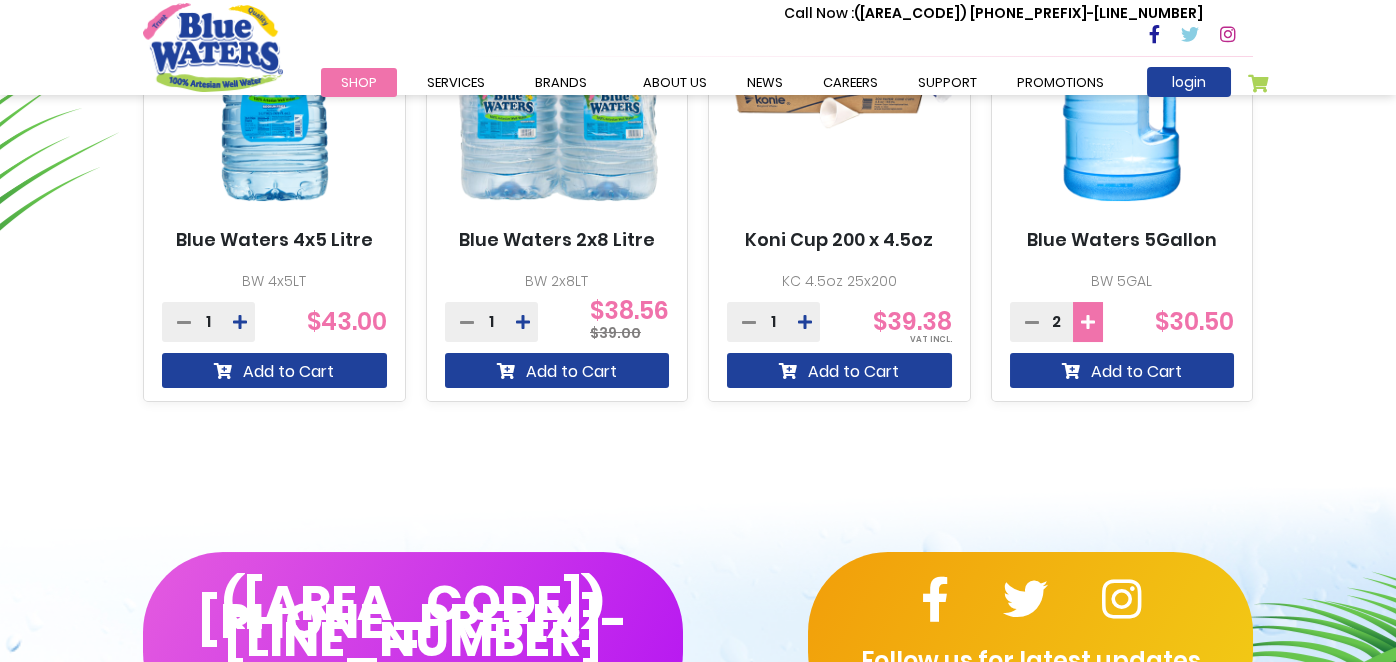 click at bounding box center (1088, 322) 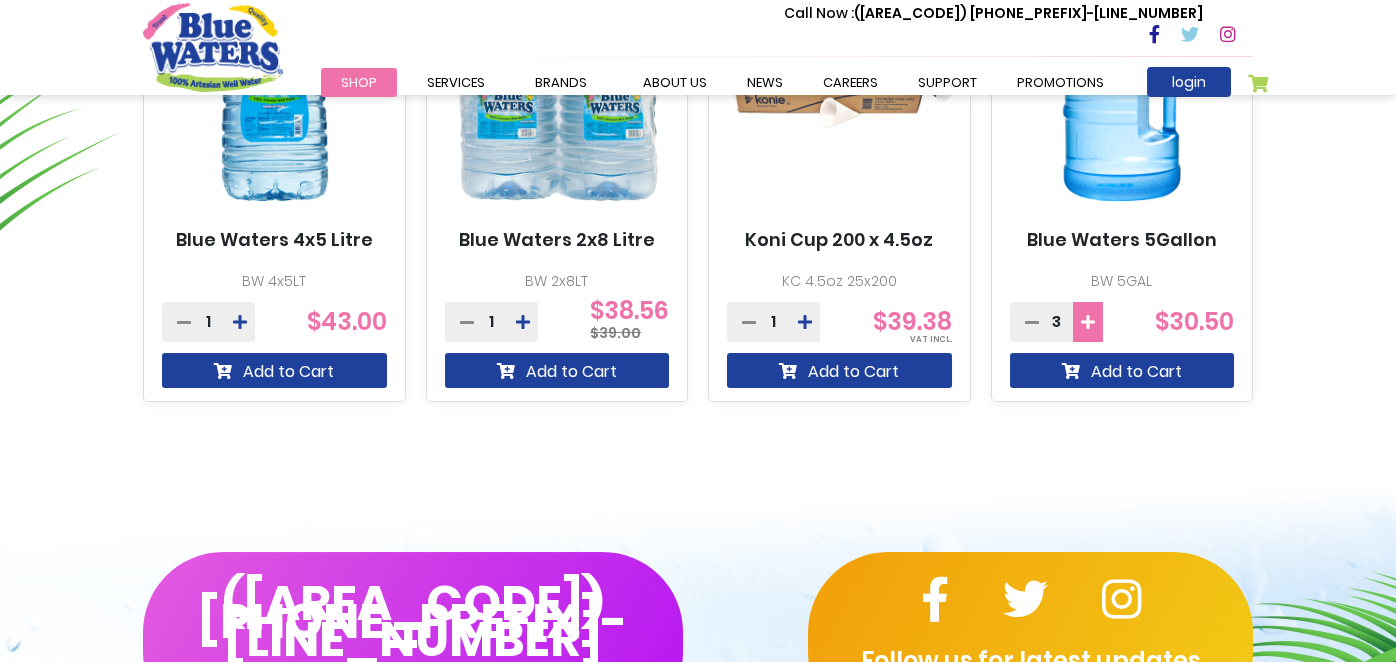 click at bounding box center (1088, 322) 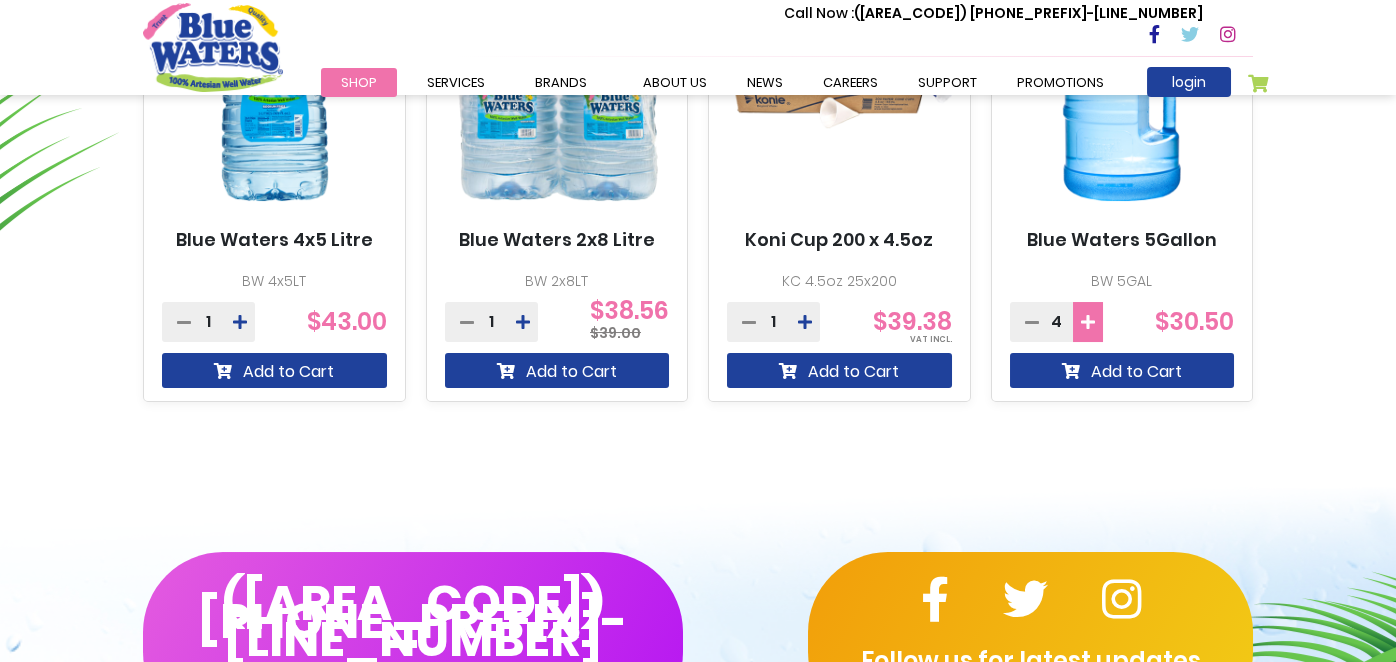 click at bounding box center [1088, 322] 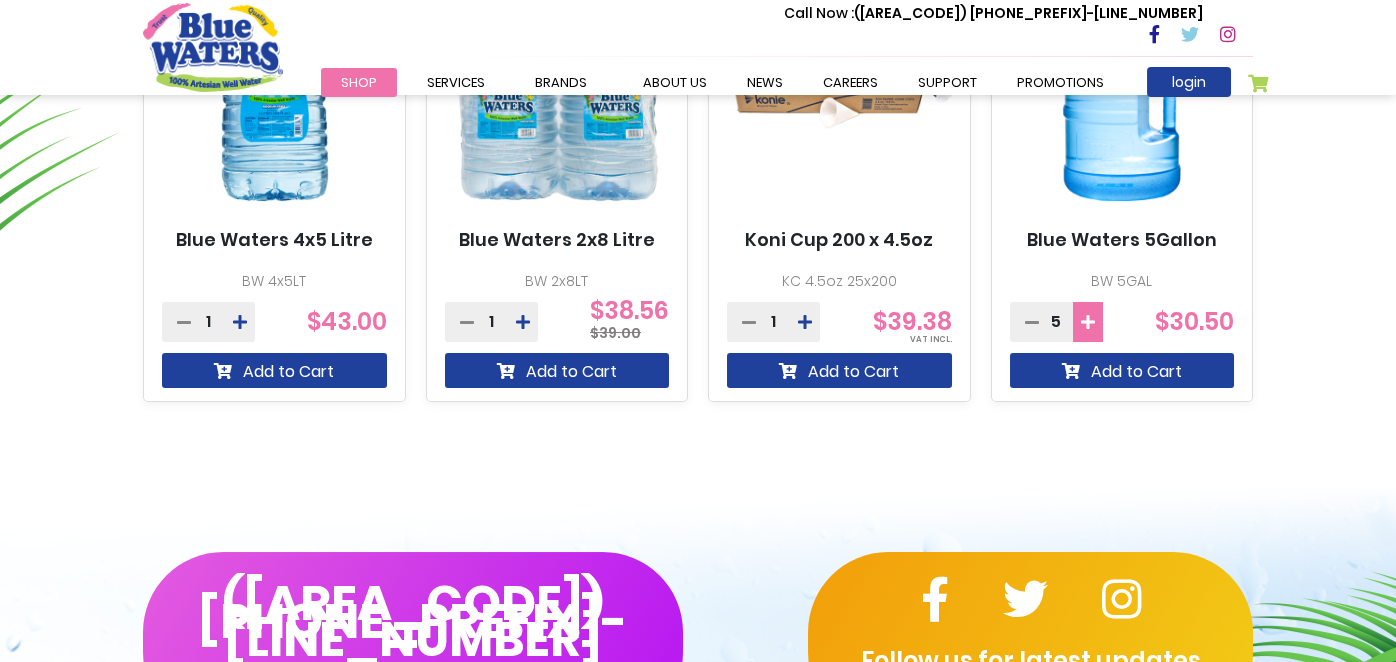 click at bounding box center (1088, 322) 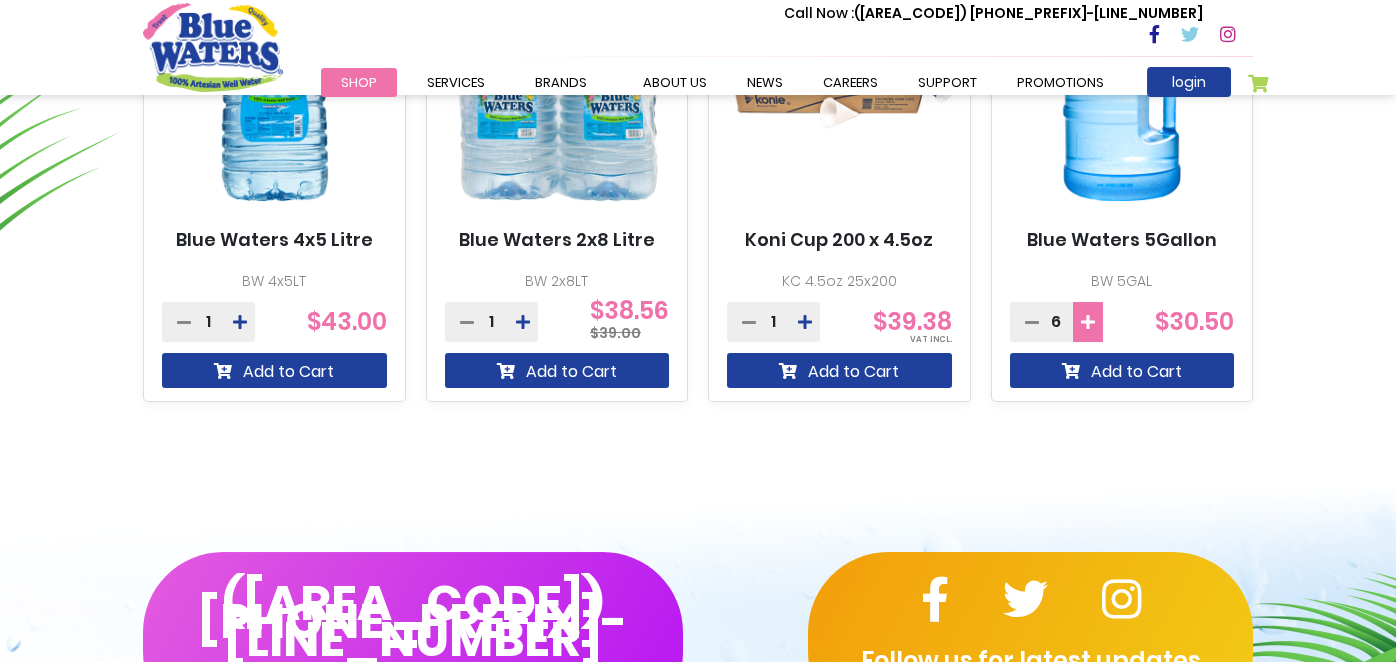 click at bounding box center [1088, 322] 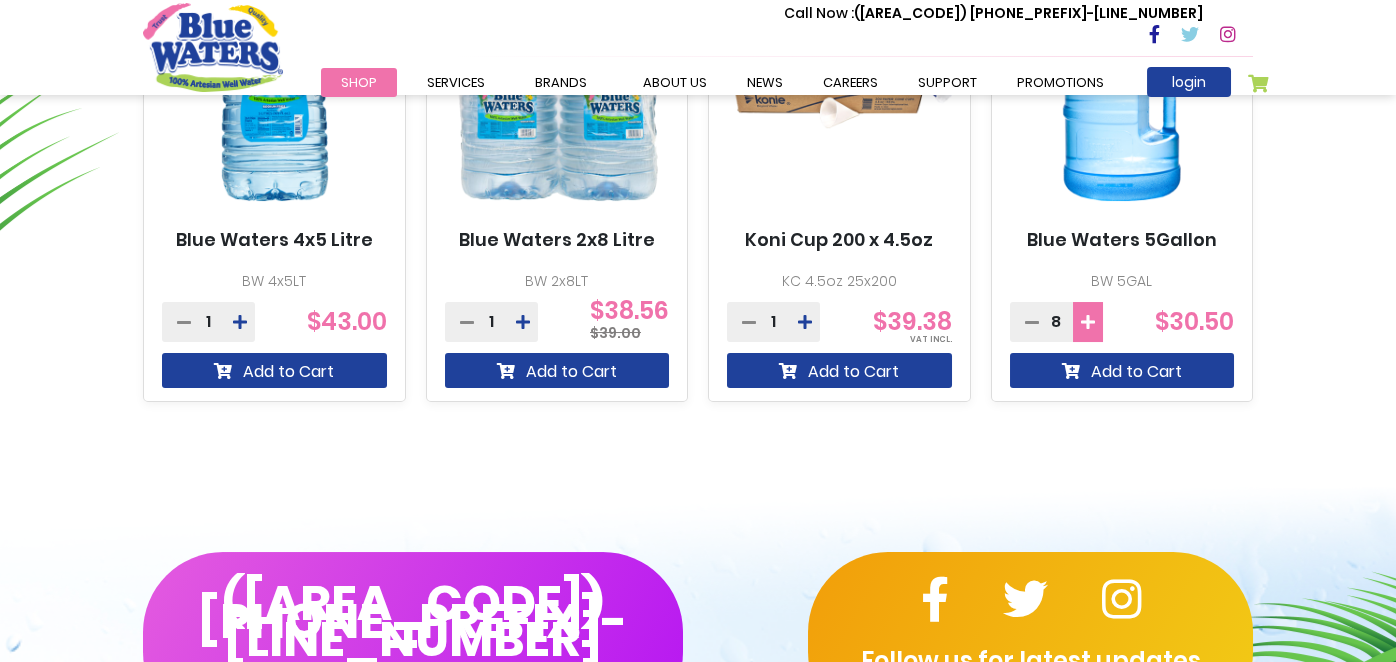 click at bounding box center (1088, 322) 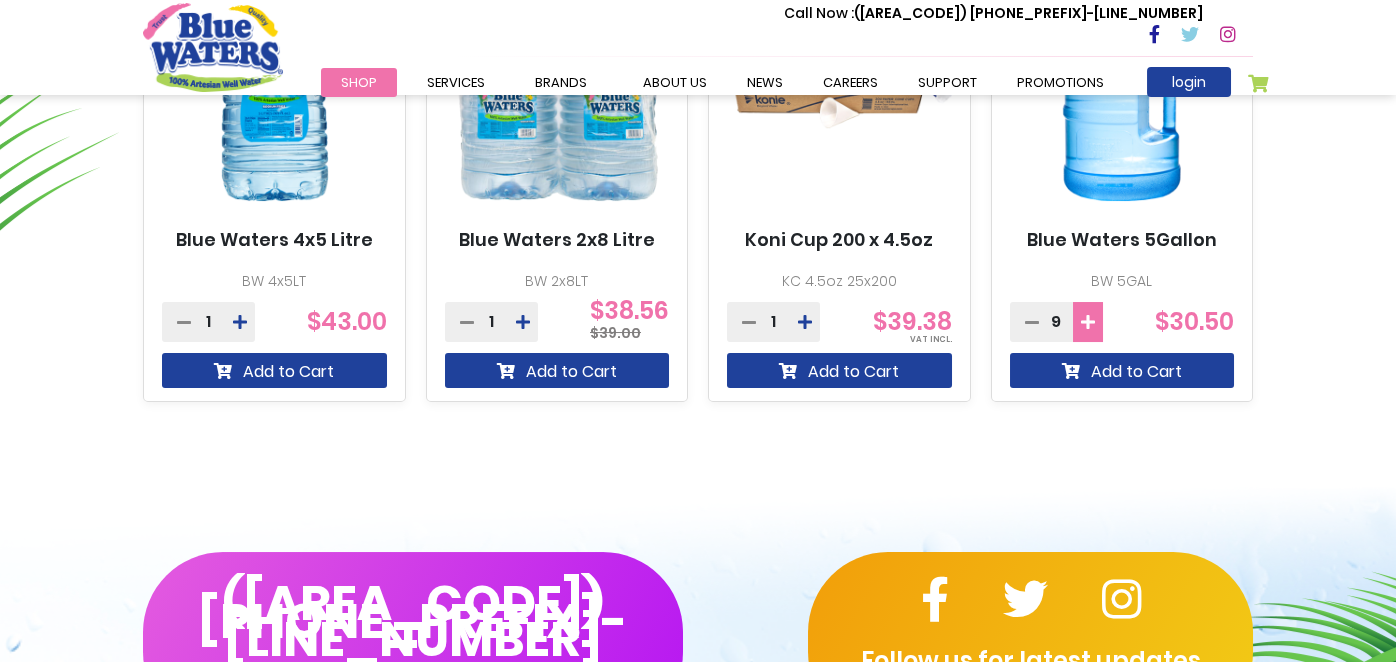 click at bounding box center (1088, 322) 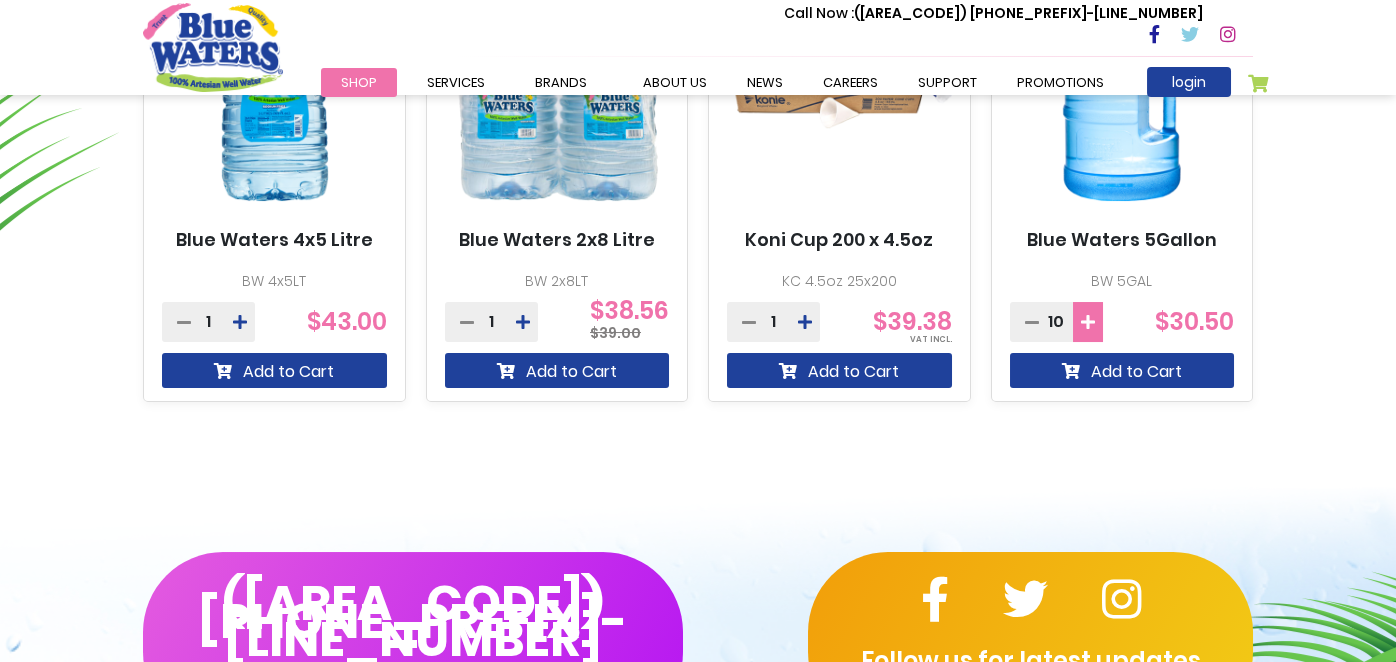 click at bounding box center (1088, 322) 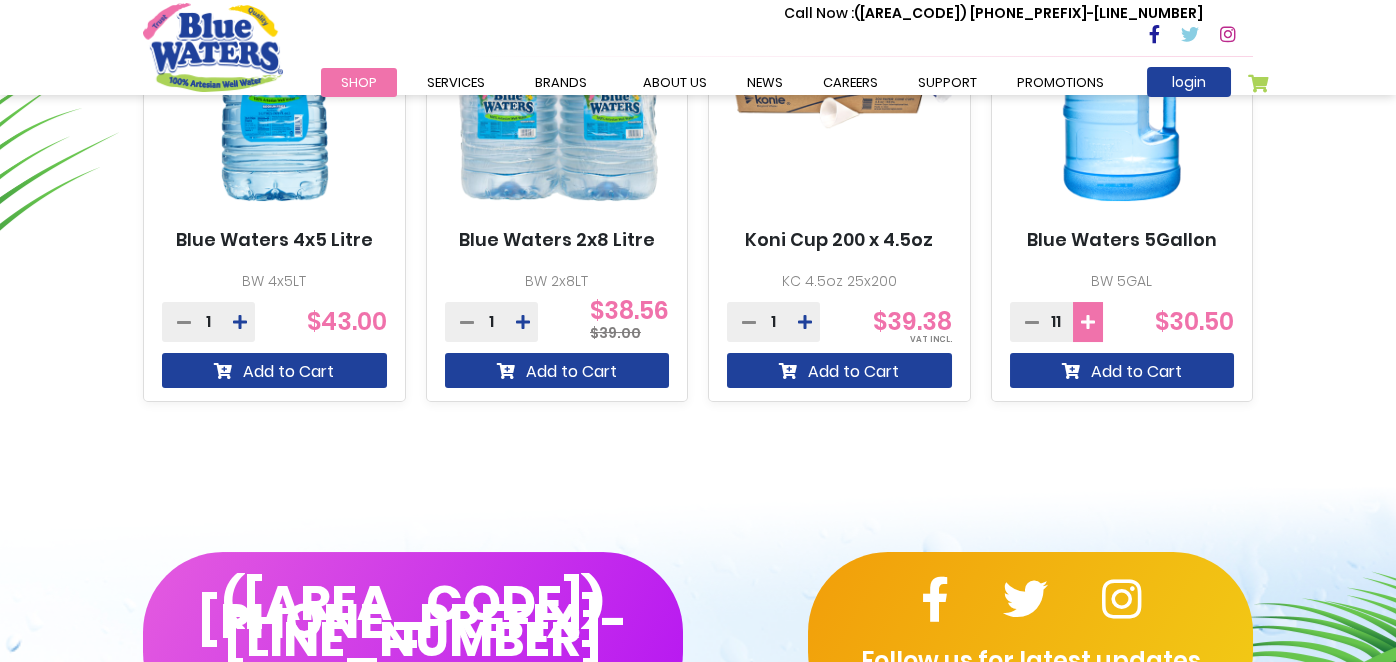click at bounding box center (1088, 322) 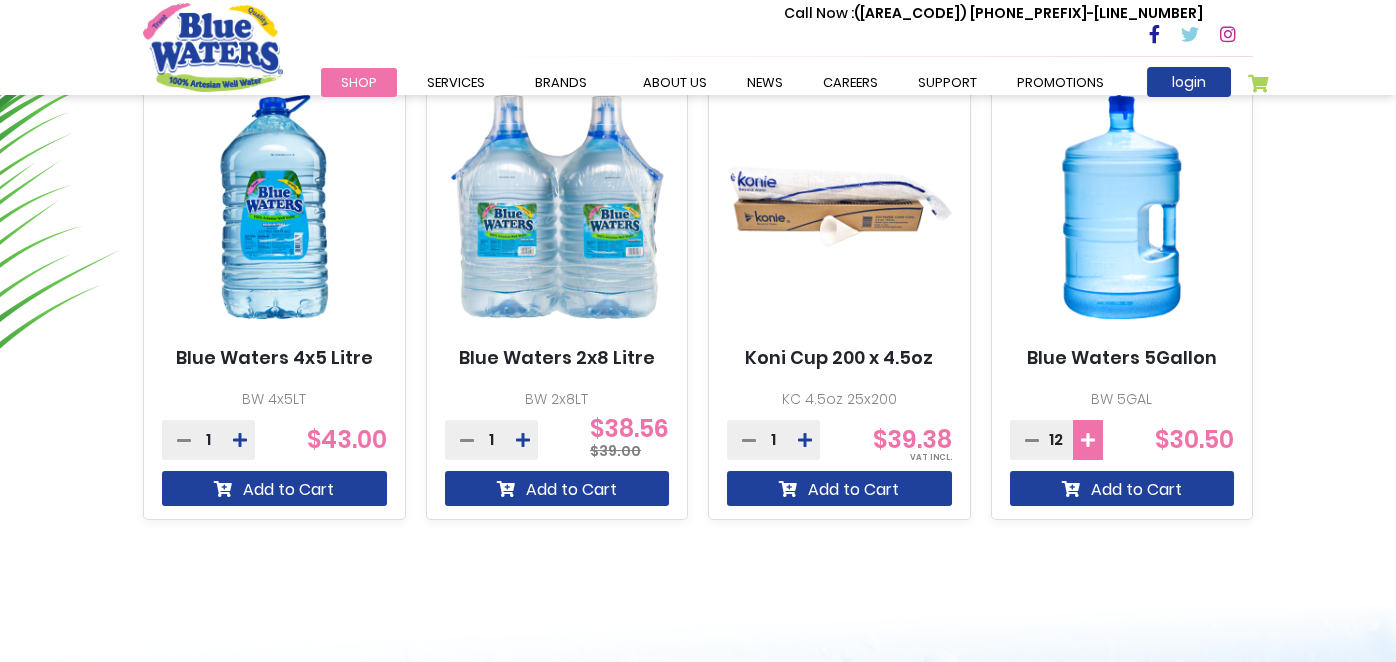 scroll, scrollTop: 1400, scrollLeft: 0, axis: vertical 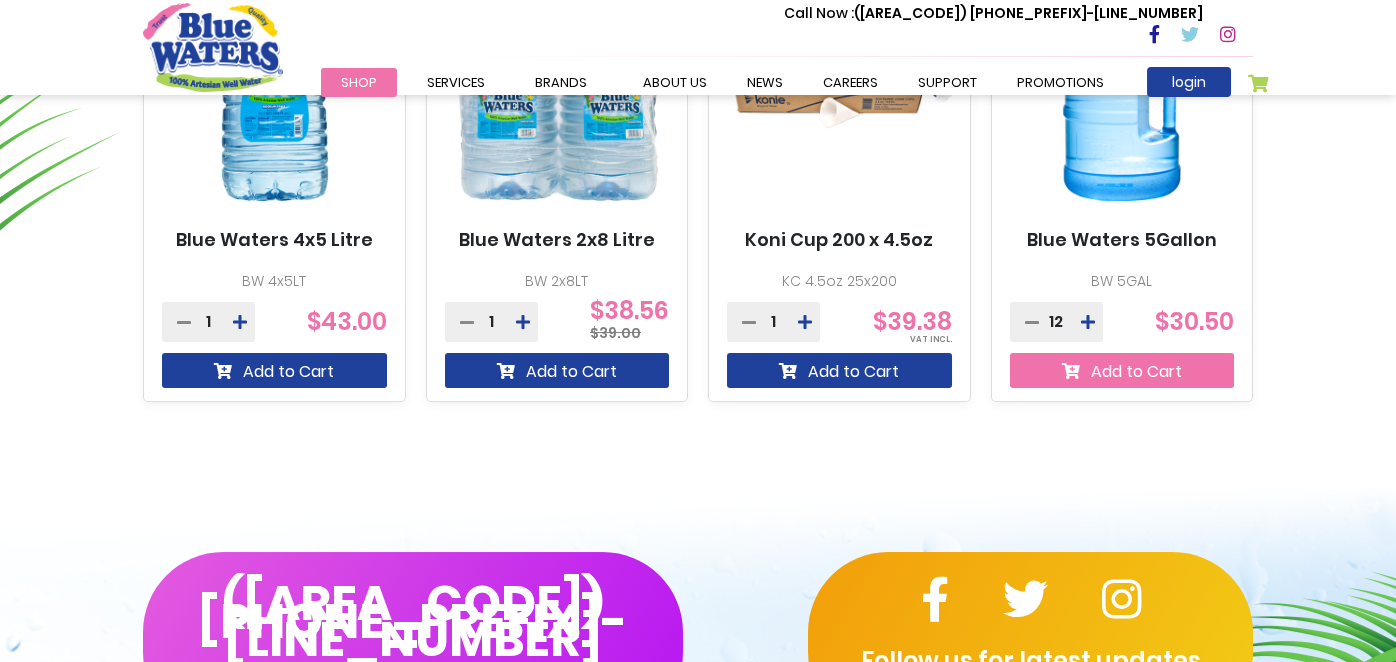 click on "Add to Cart" at bounding box center [1122, 370] 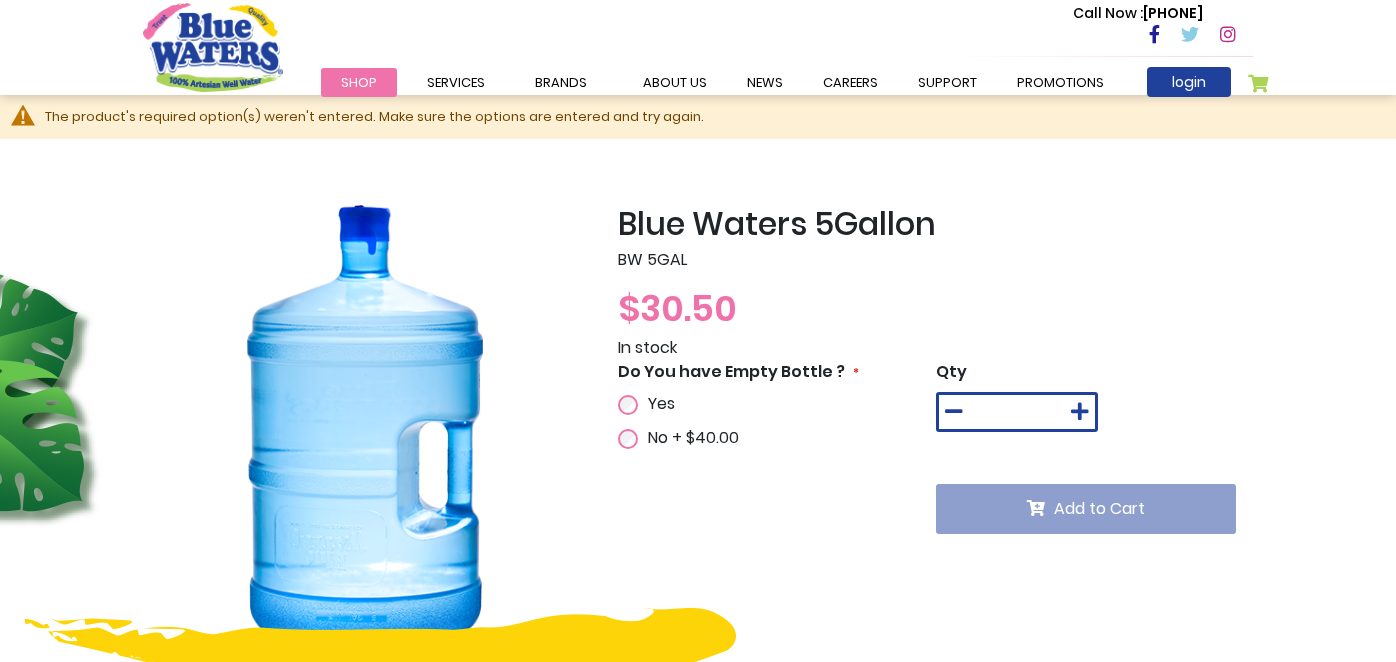 scroll, scrollTop: 0, scrollLeft: 0, axis: both 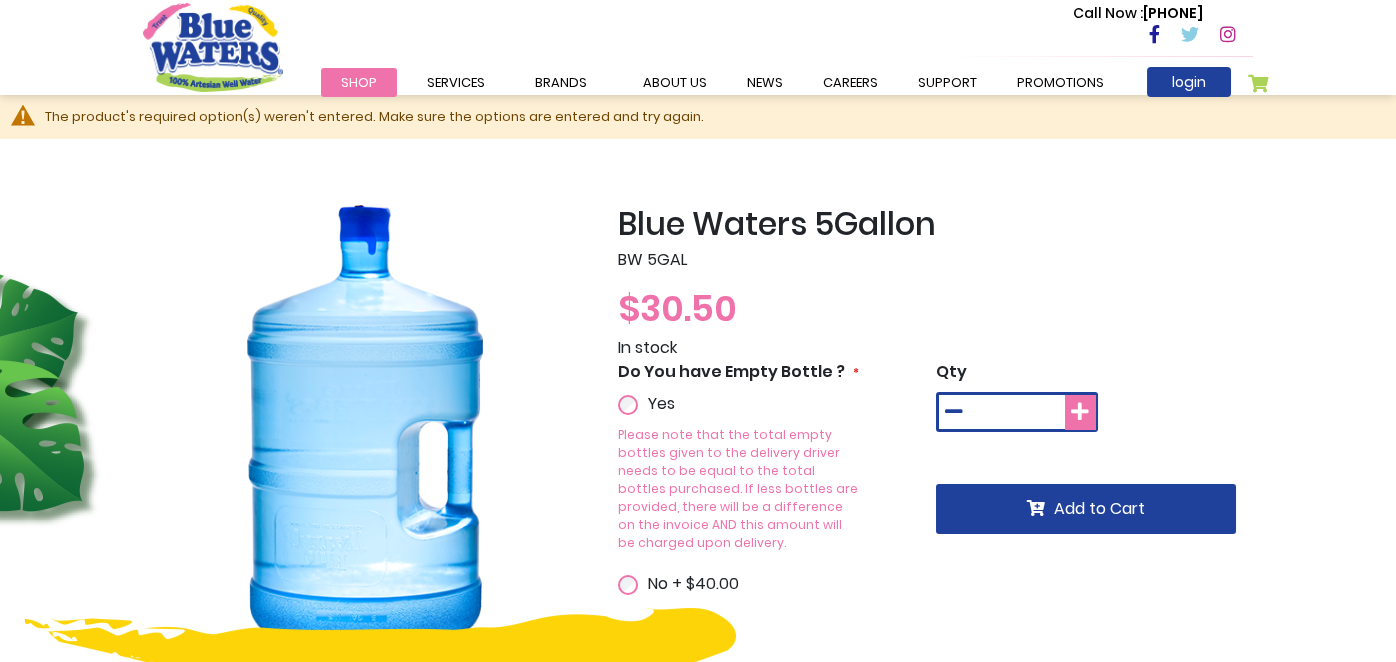 click at bounding box center [1080, 412] 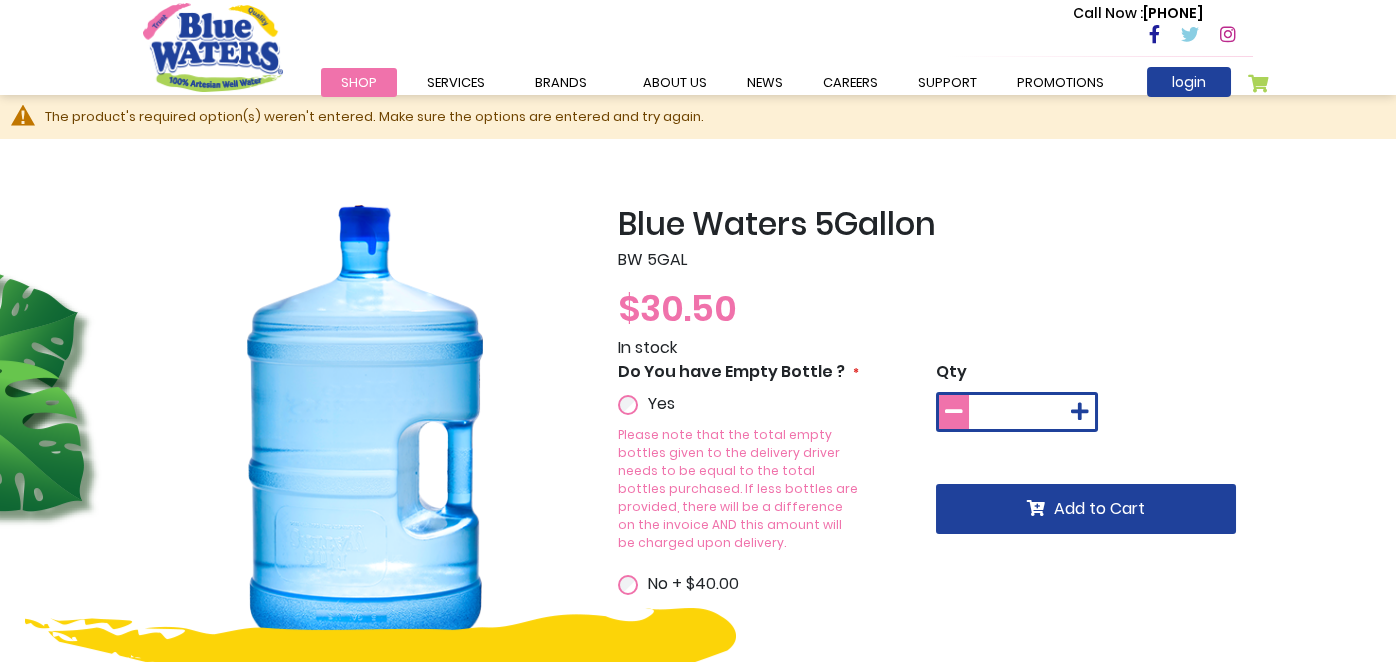 click at bounding box center [954, 412] 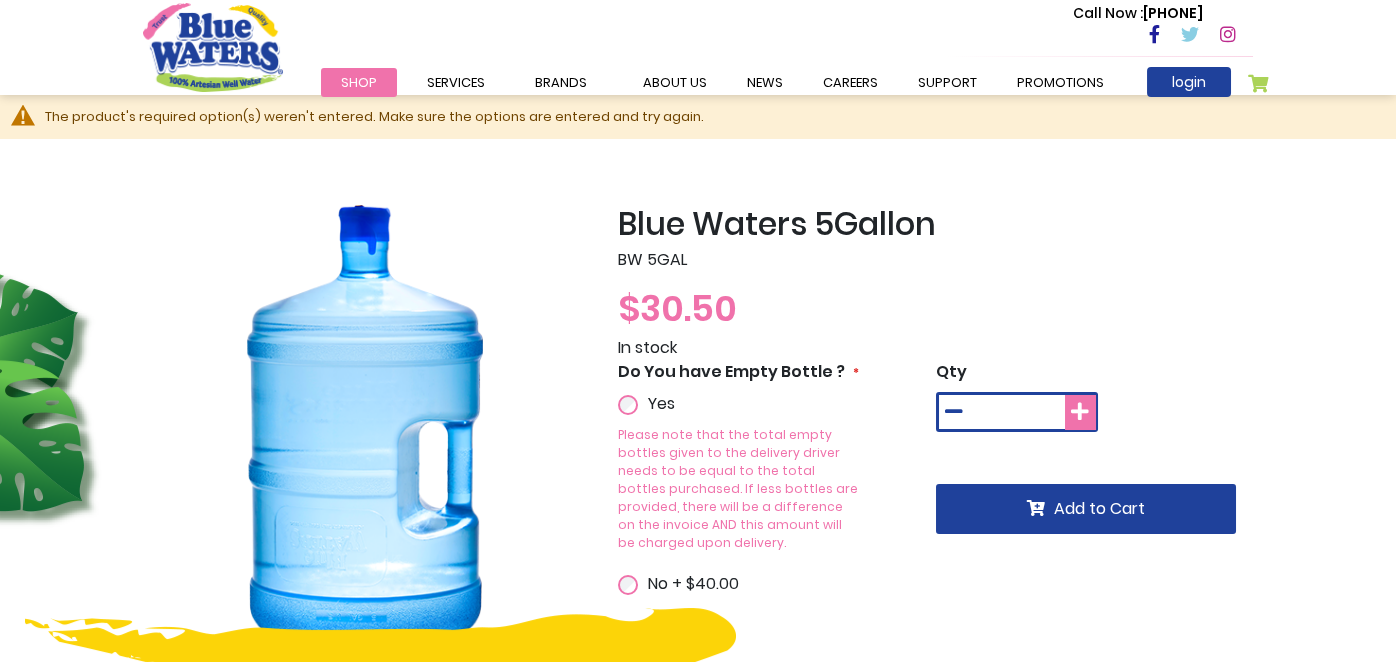 click at bounding box center [1080, 412] 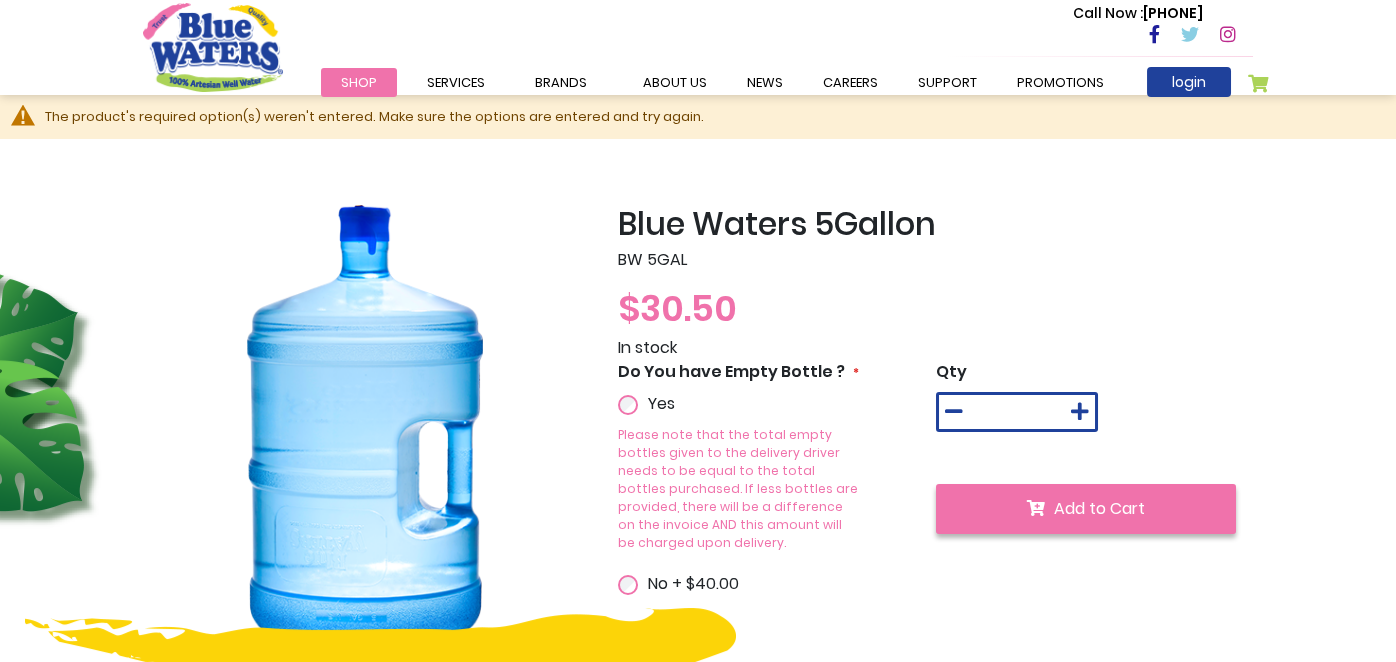 click on "Add to Cart" at bounding box center (1099, 508) 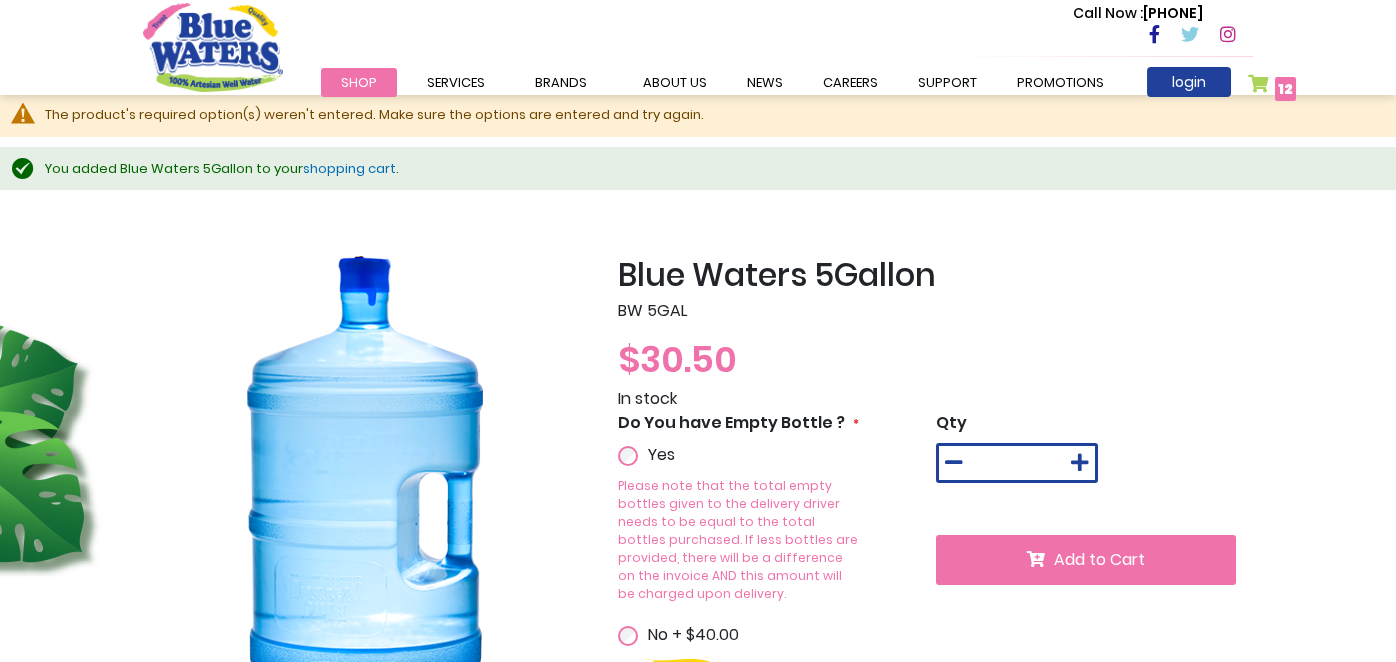 scroll, scrollTop: 0, scrollLeft: 0, axis: both 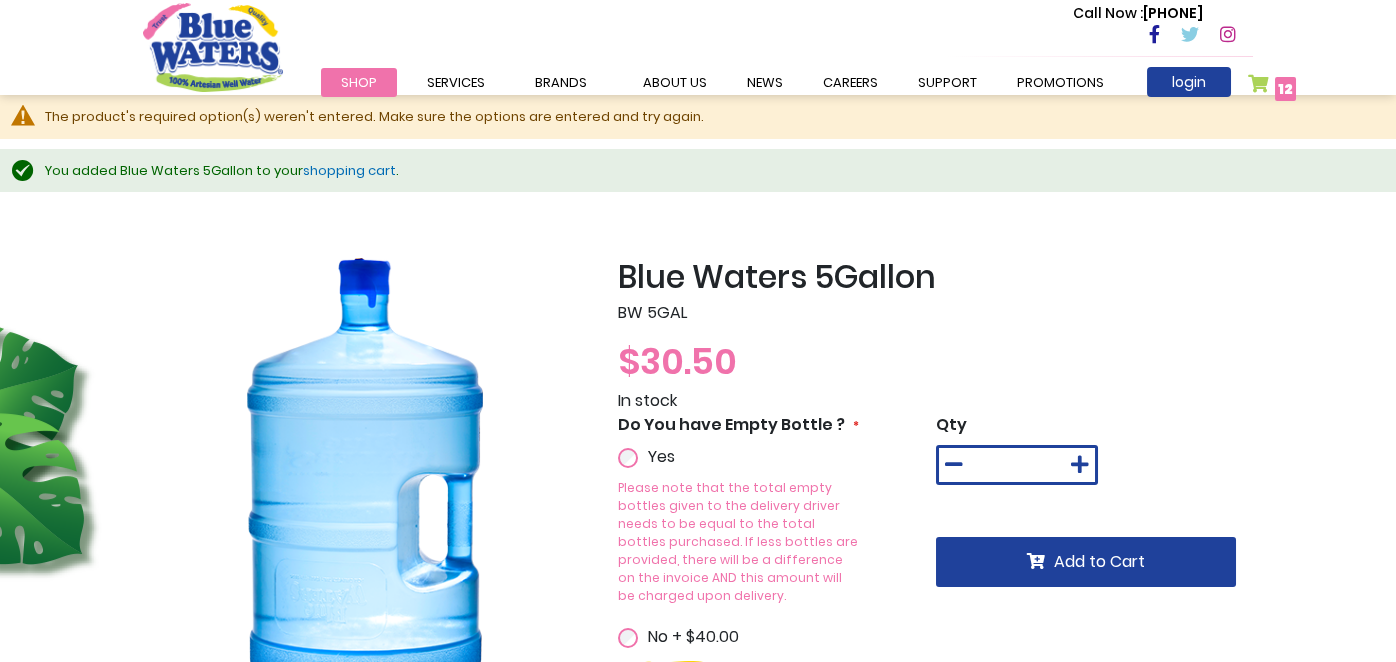 click on "12" at bounding box center [1285, 89] 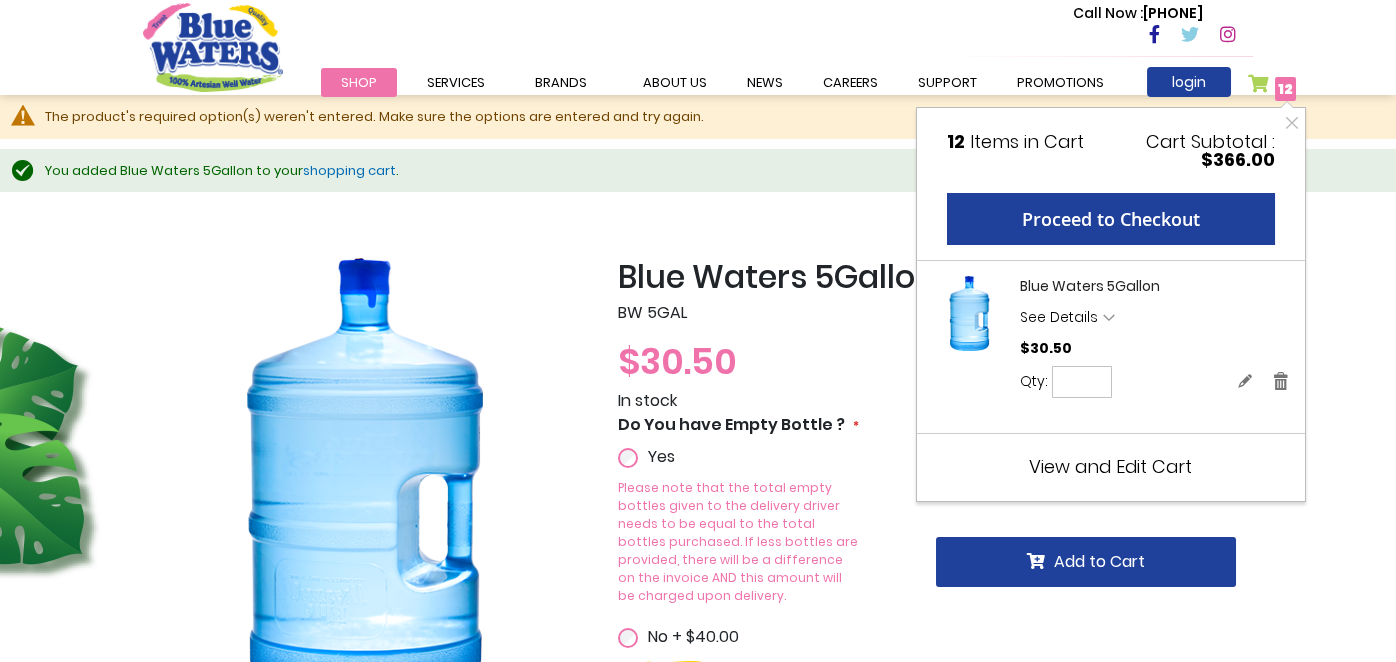 click on "See Details" at bounding box center [1155, 320] 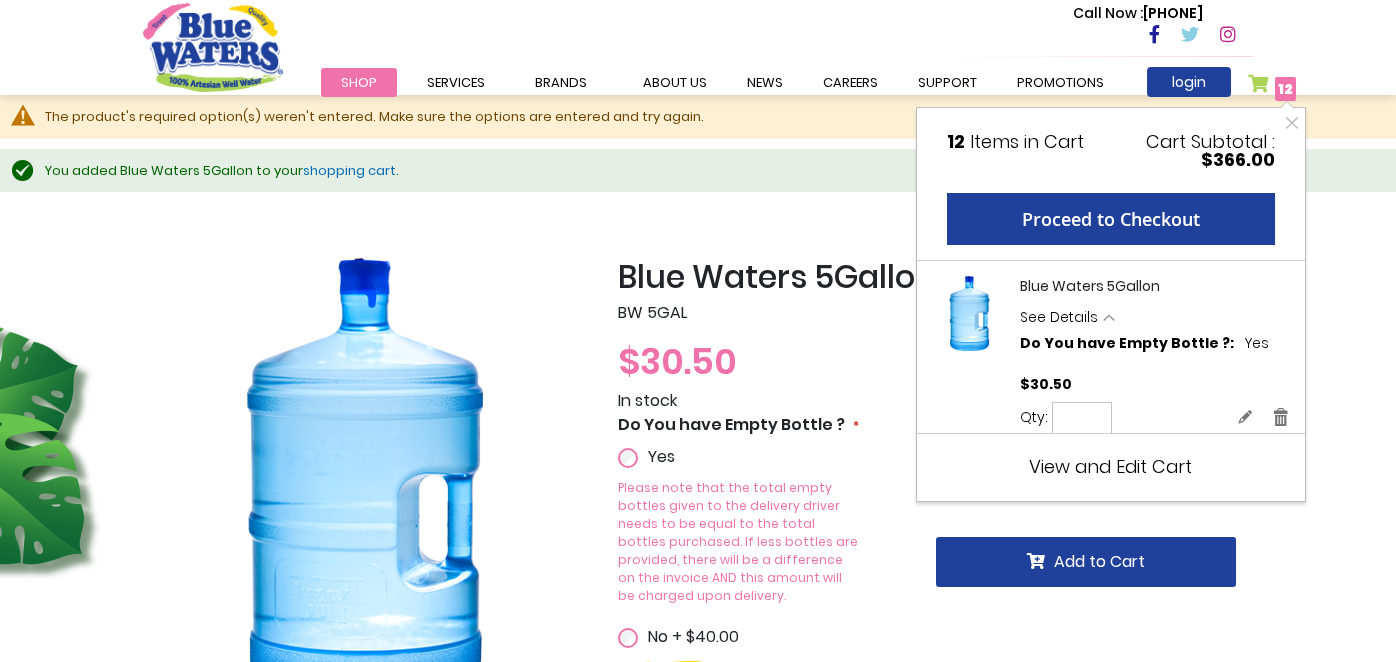 scroll, scrollTop: 35, scrollLeft: 0, axis: vertical 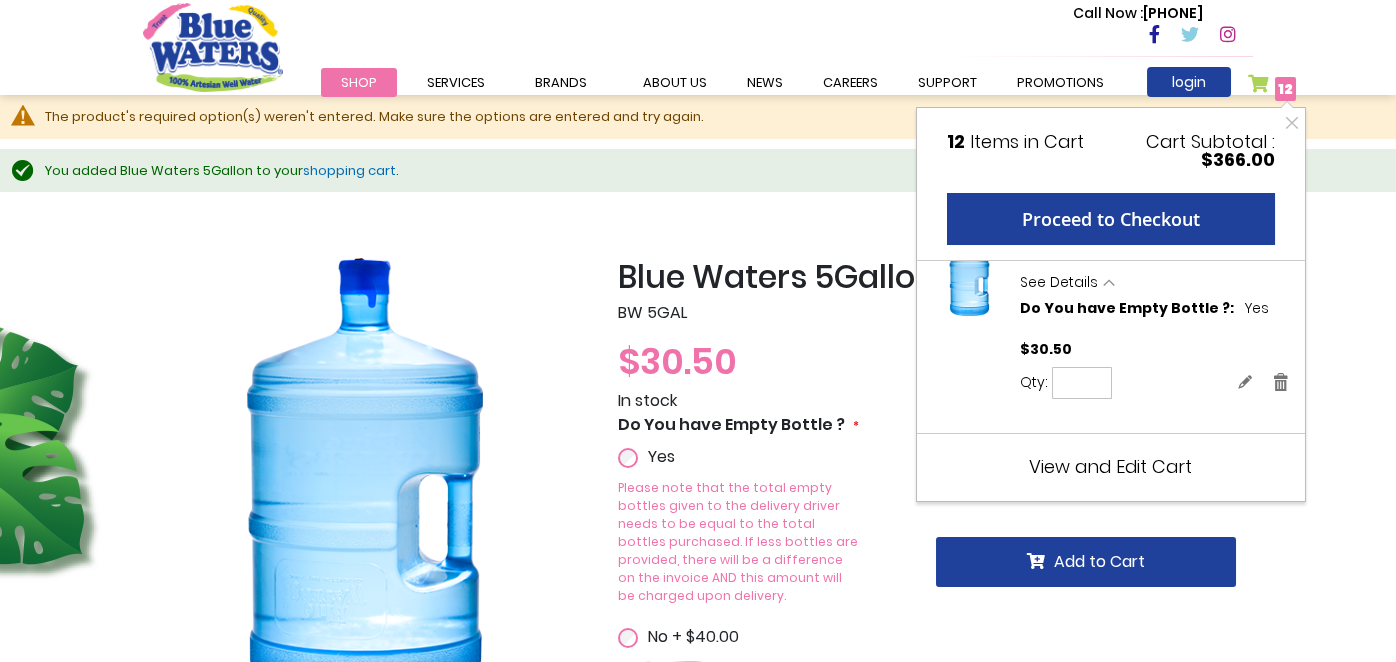 click on "Blue Waters 5Gallon
BW 5GAL
$30.50
In stock
Do You have Empty Bottle ?
Yes
Please note that the total empty bottles given to the delivery driver needs to be equal to the total bottles purchased. If less bottles are provided, there will be a difference on the invoice AND this amount will be charged upon delivery.
No                 +" at bounding box center (698, 741) 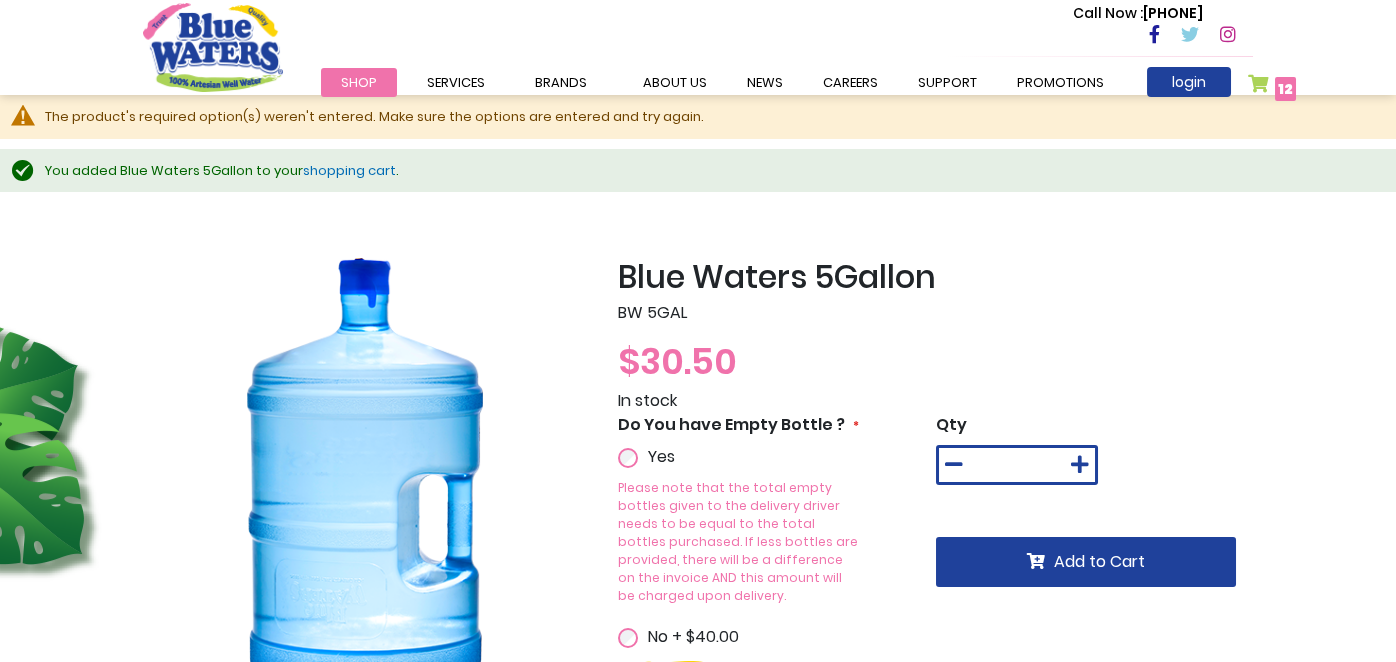 click on "Shop" at bounding box center (359, 82) 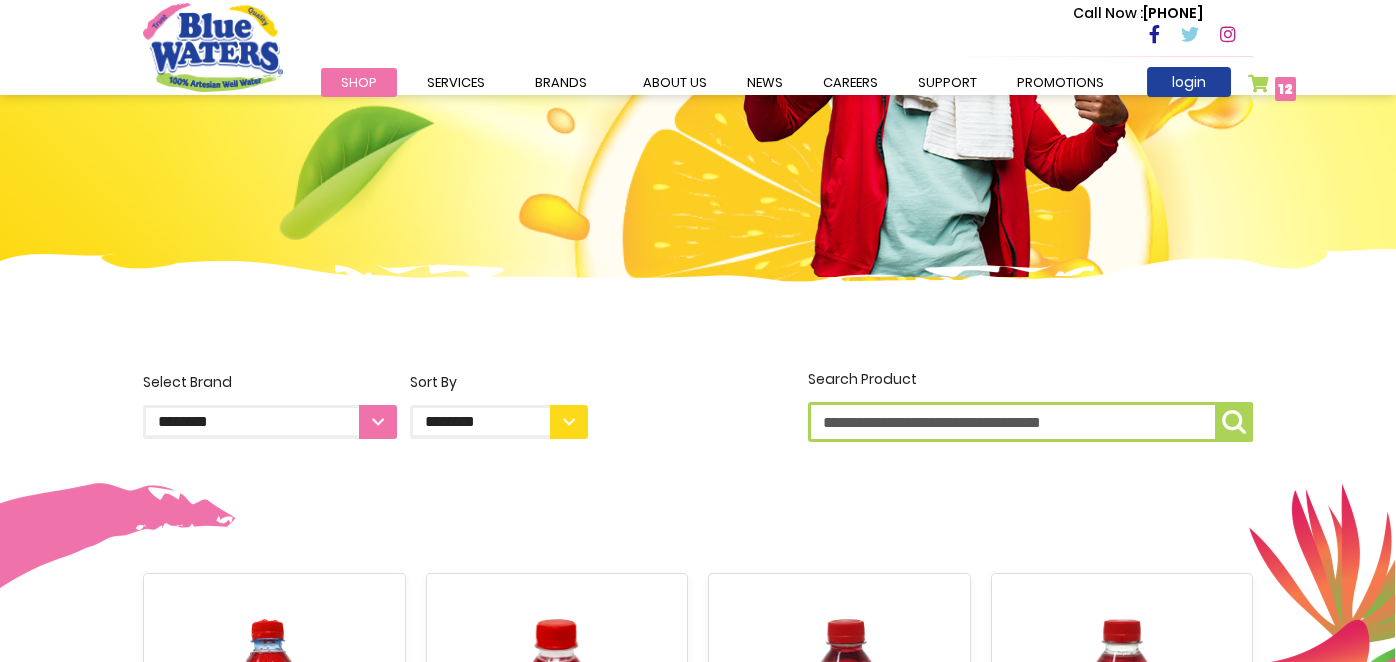 scroll, scrollTop: 499, scrollLeft: 0, axis: vertical 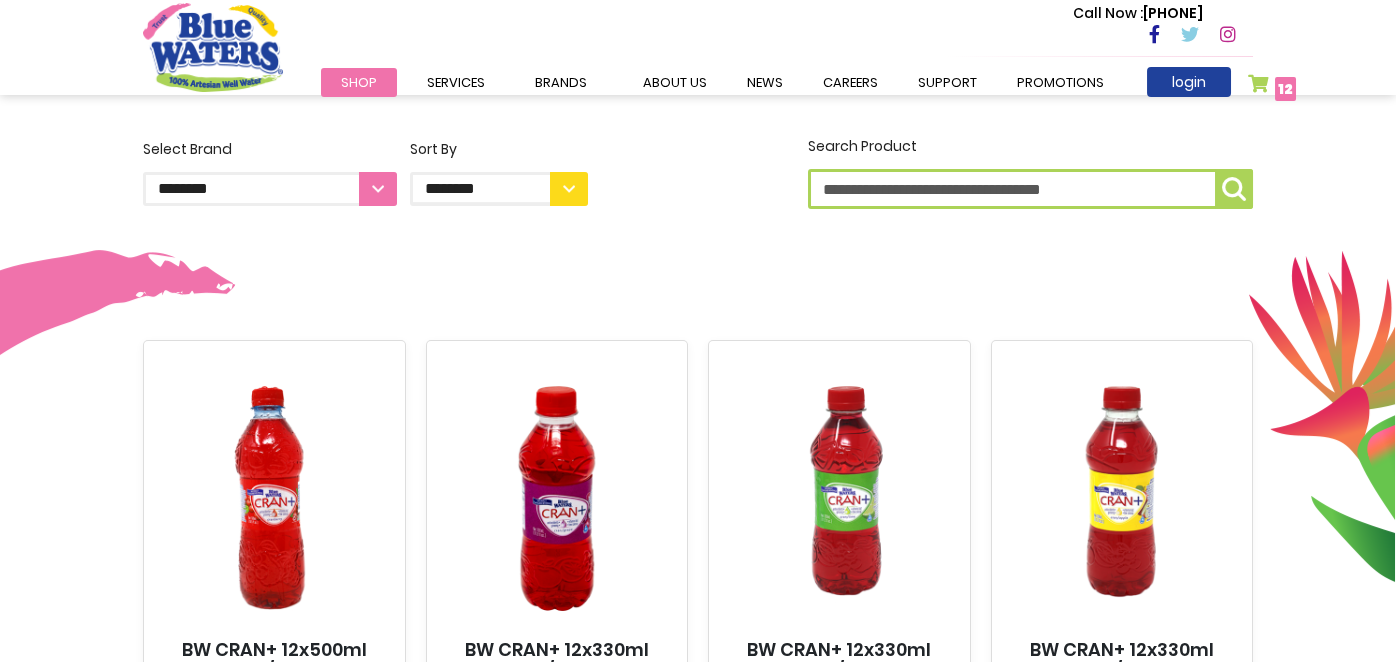 click on "**********" at bounding box center (270, 189) 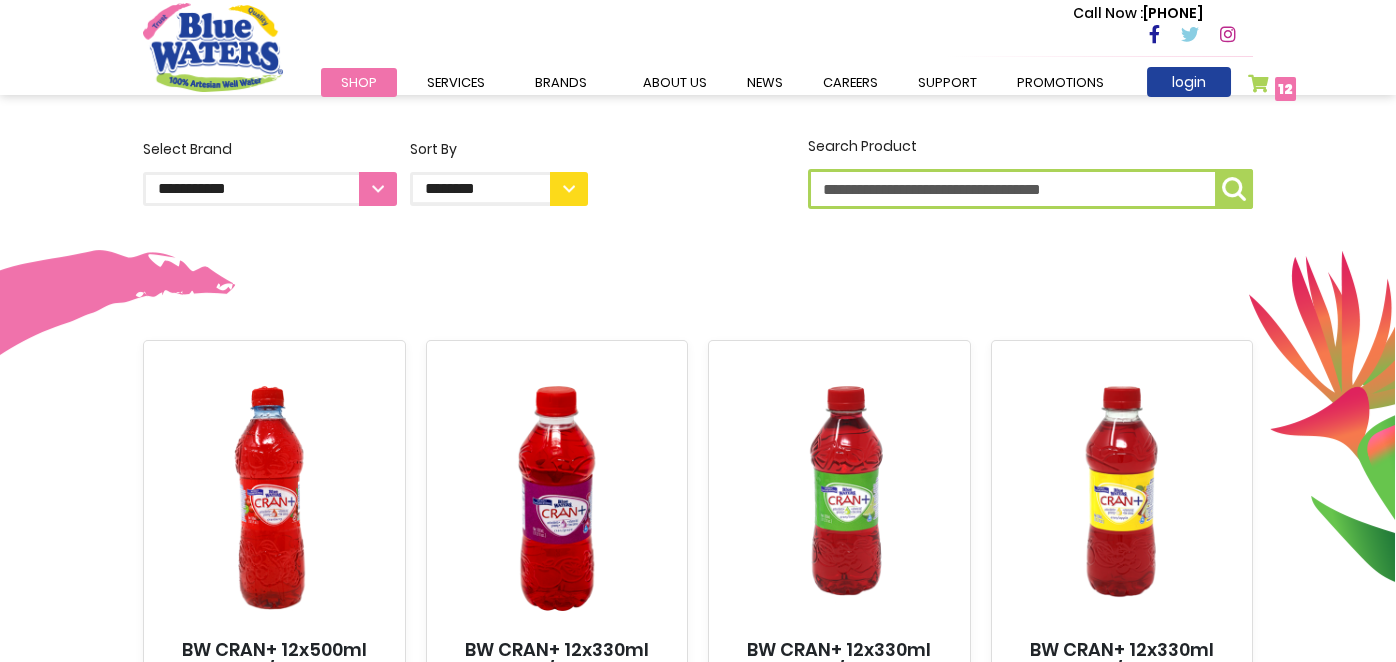 click on "**********" at bounding box center [270, 189] 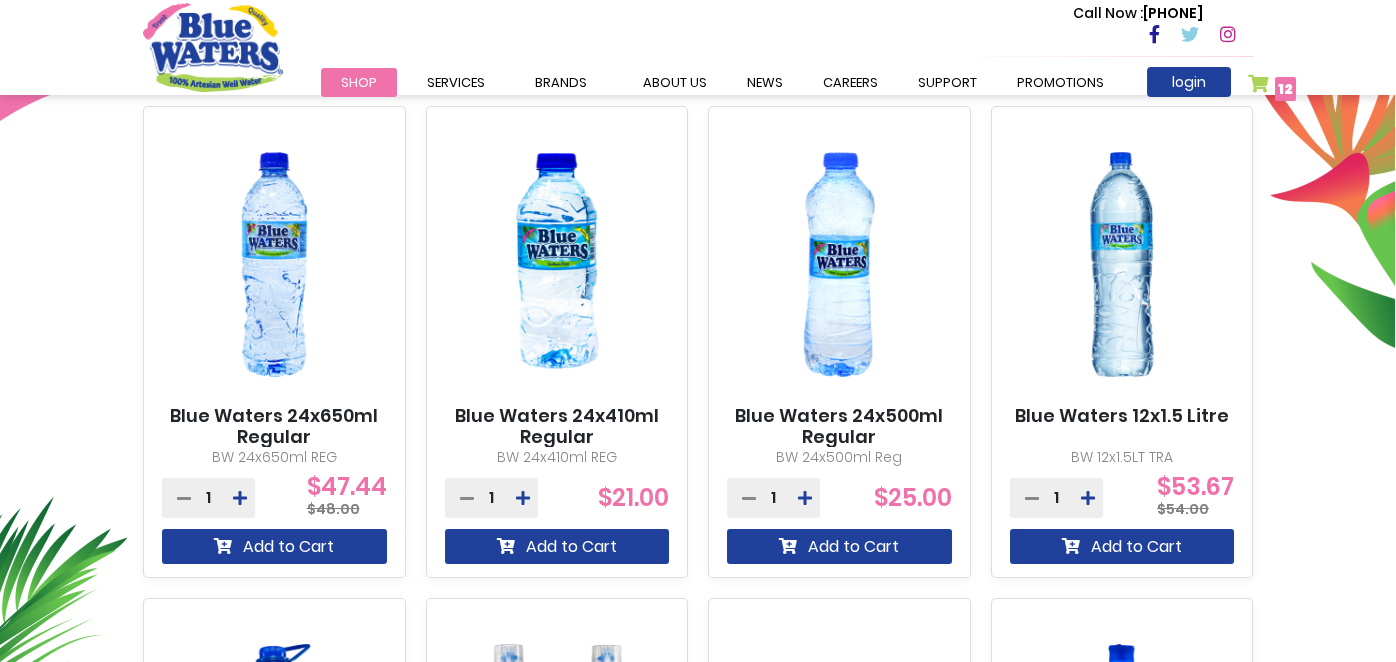 scroll, scrollTop: 799, scrollLeft: 0, axis: vertical 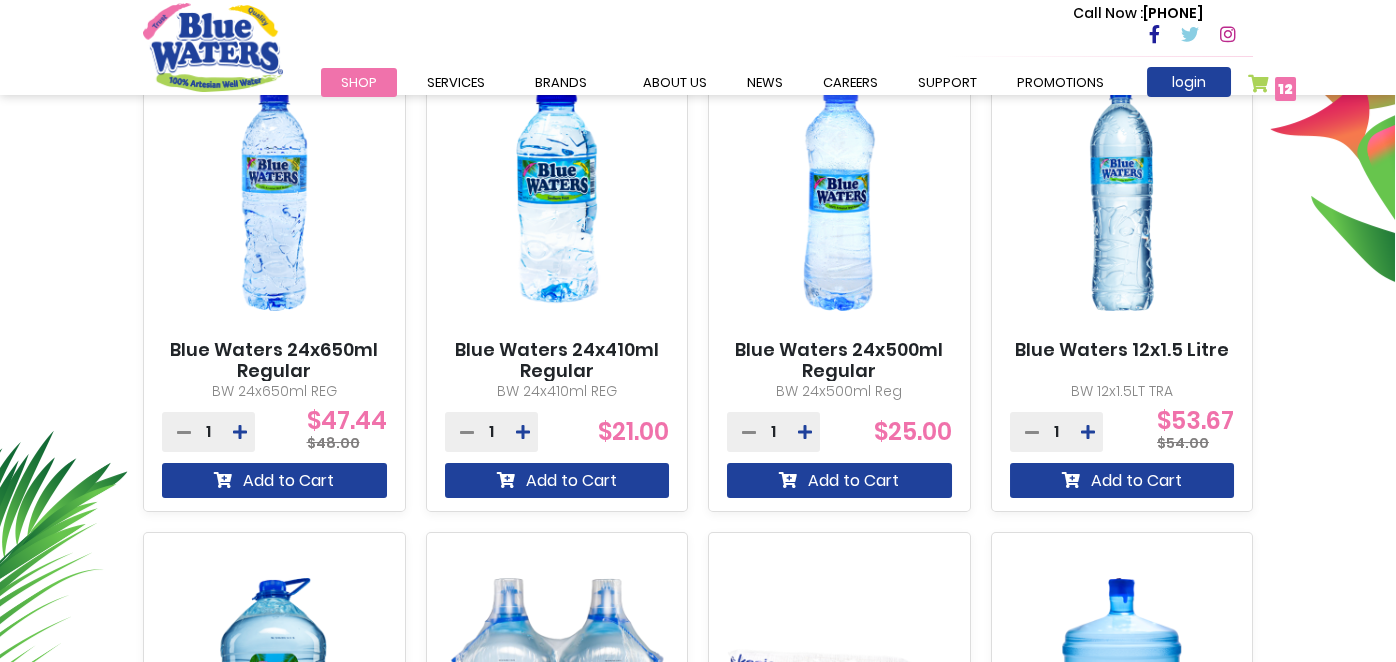 click on "Blue Waters 24x410ml Regular" at bounding box center [557, 360] 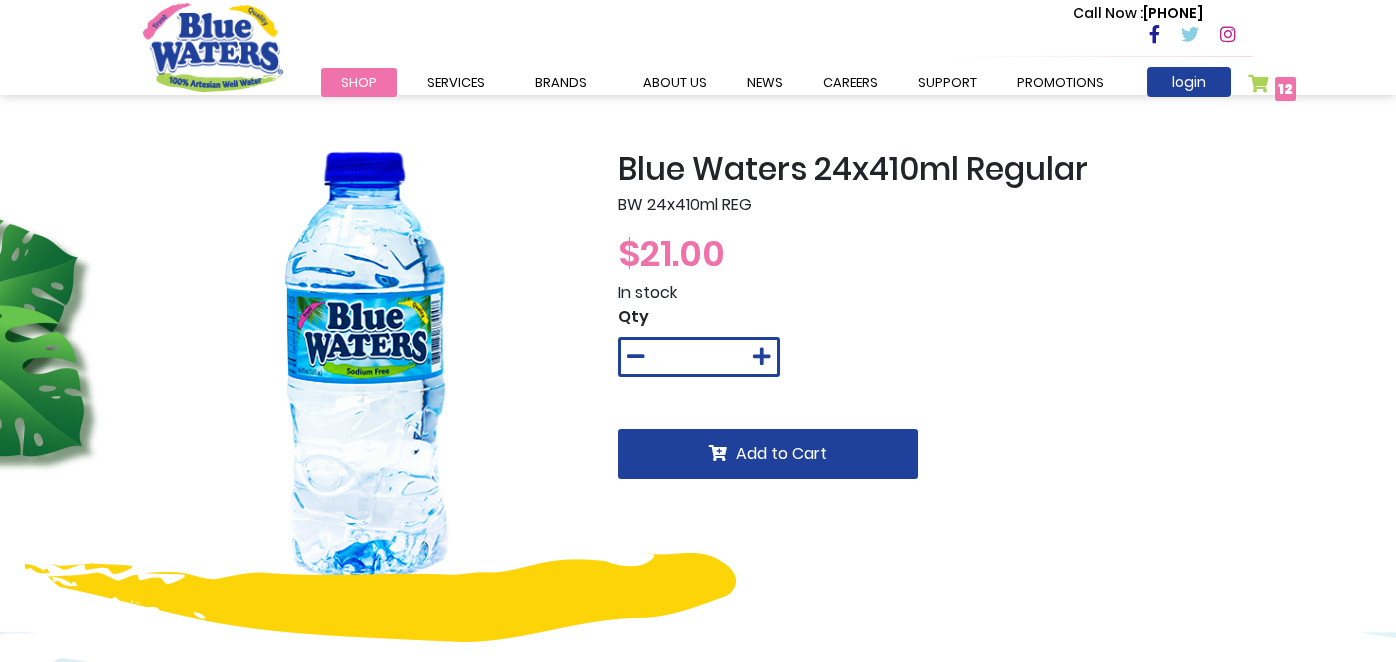 scroll, scrollTop: 0, scrollLeft: 0, axis: both 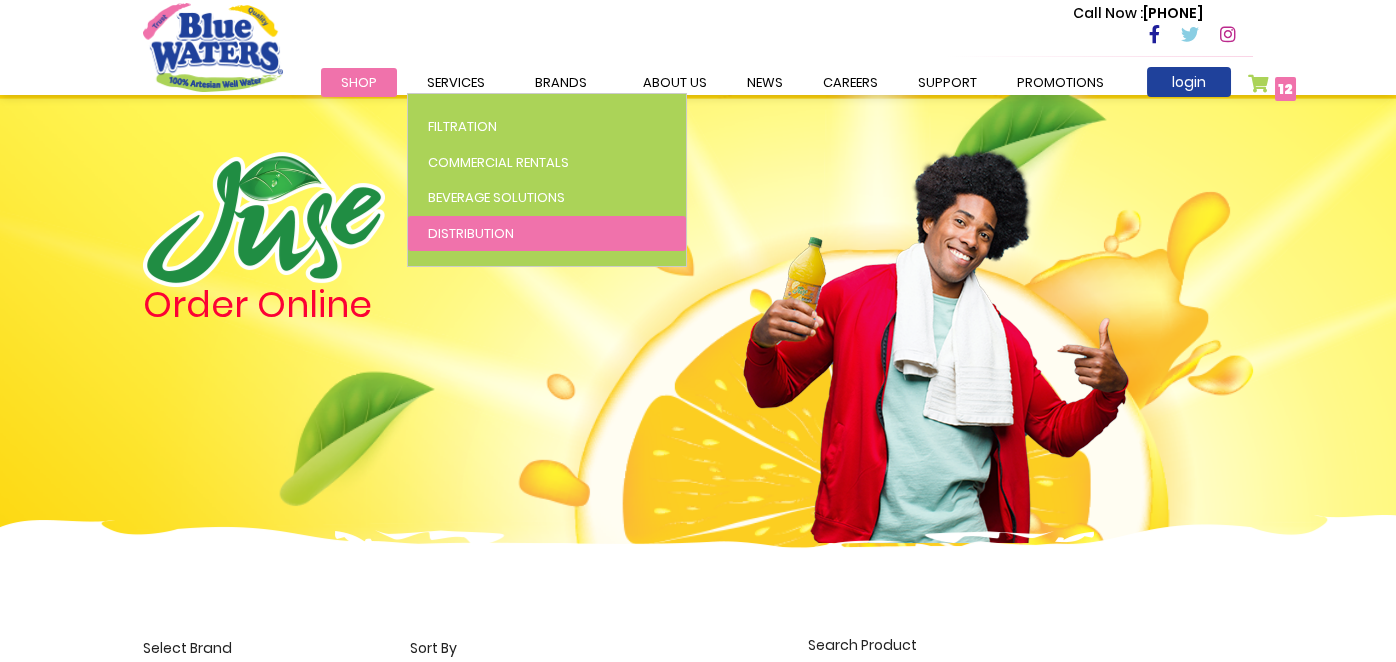 click on "Distribution" at bounding box center (547, 234) 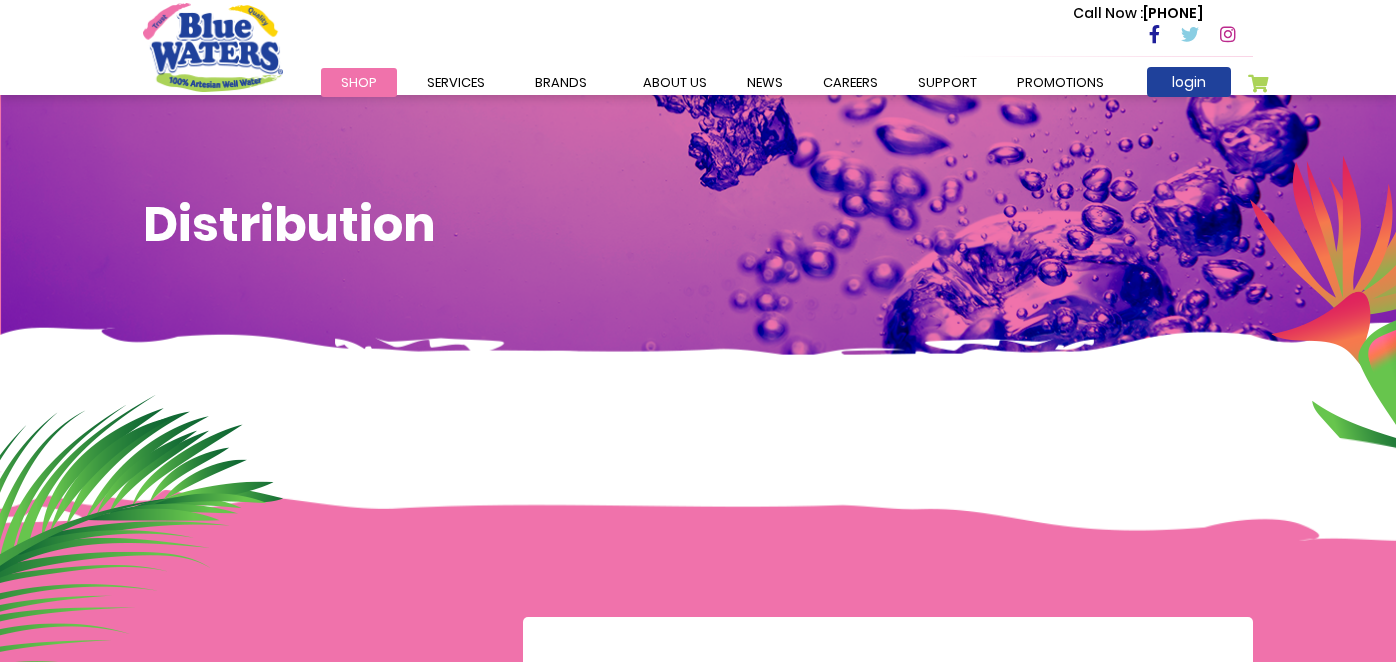 scroll, scrollTop: 0, scrollLeft: 0, axis: both 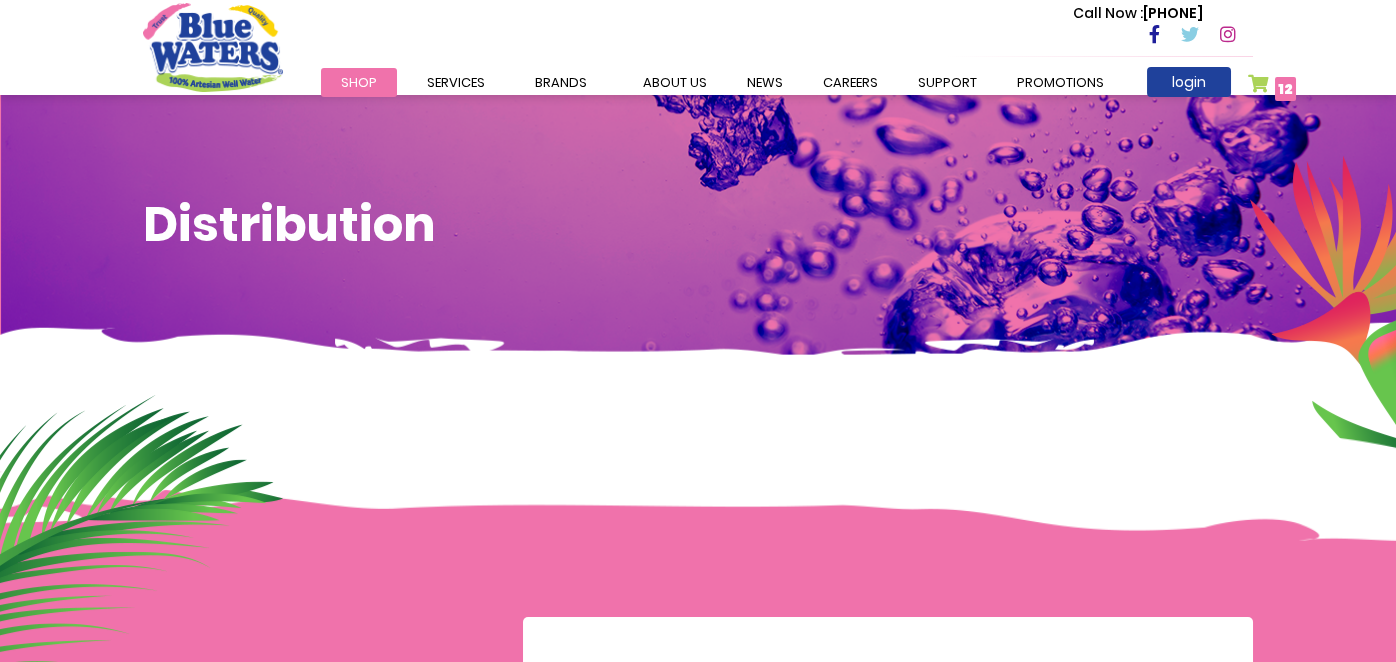 click on "Shop" at bounding box center (359, 82) 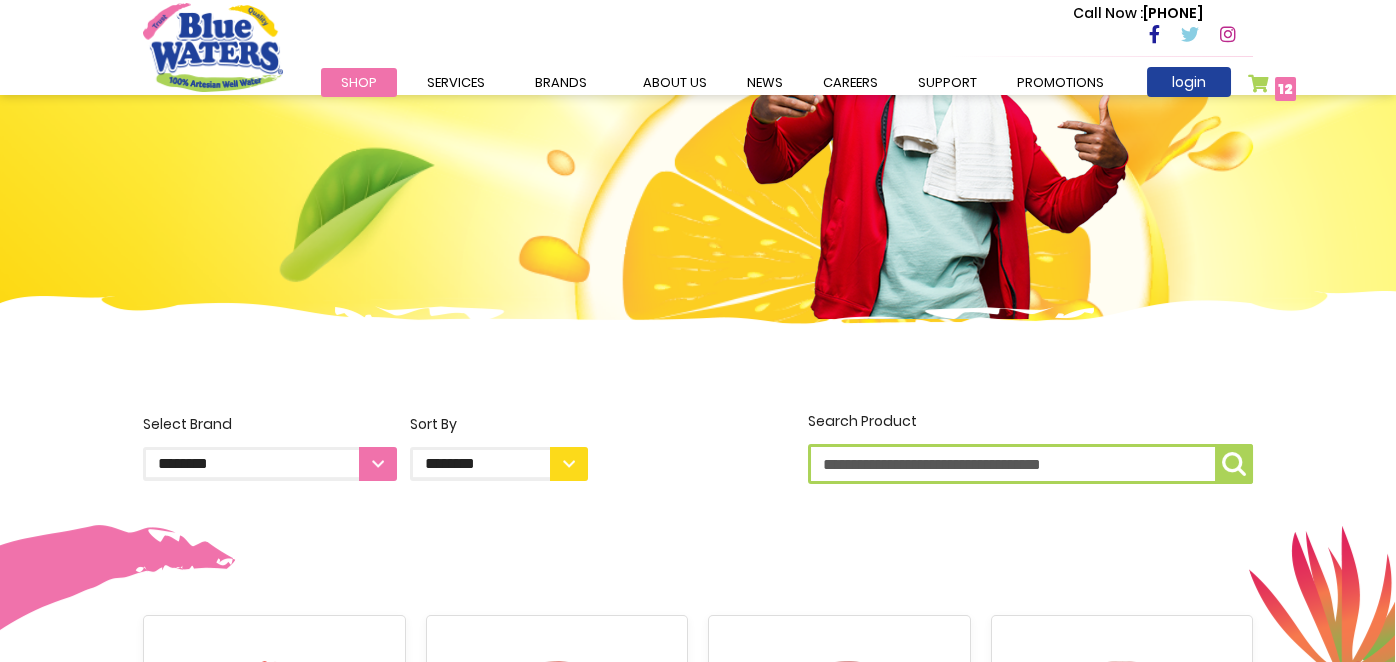scroll, scrollTop: 200, scrollLeft: 0, axis: vertical 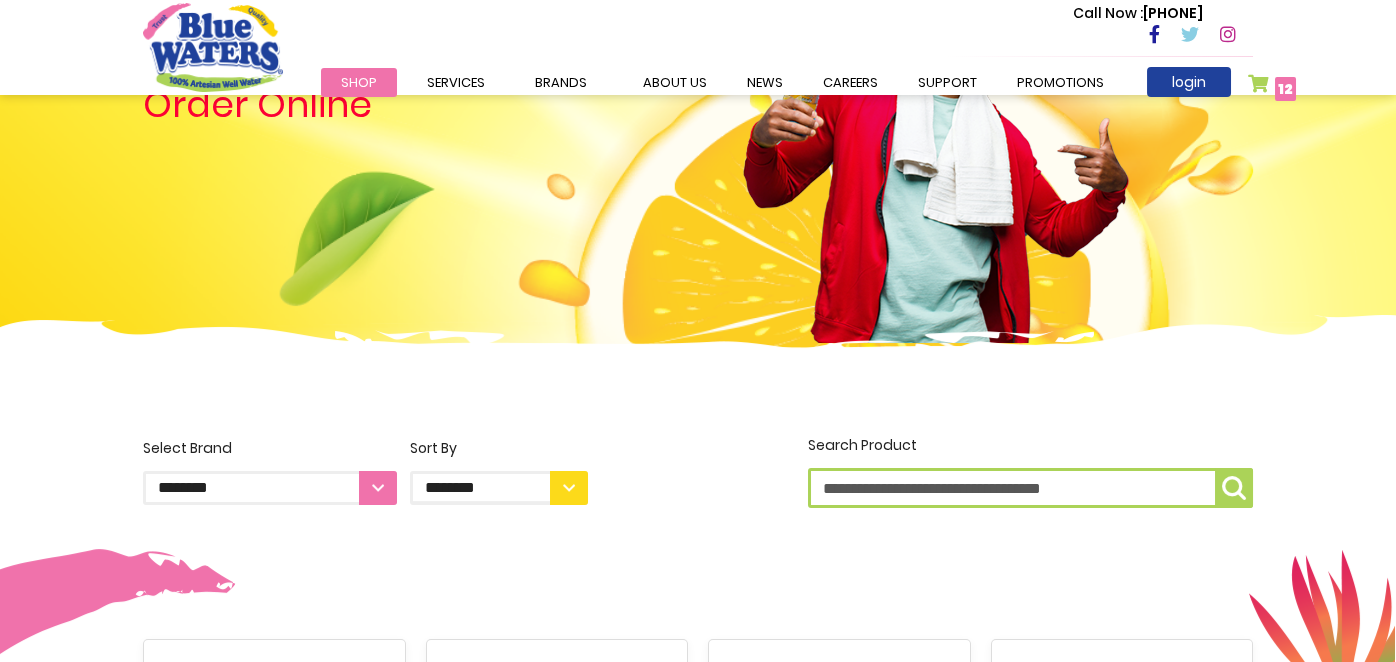 click on "**********" at bounding box center (270, 488) 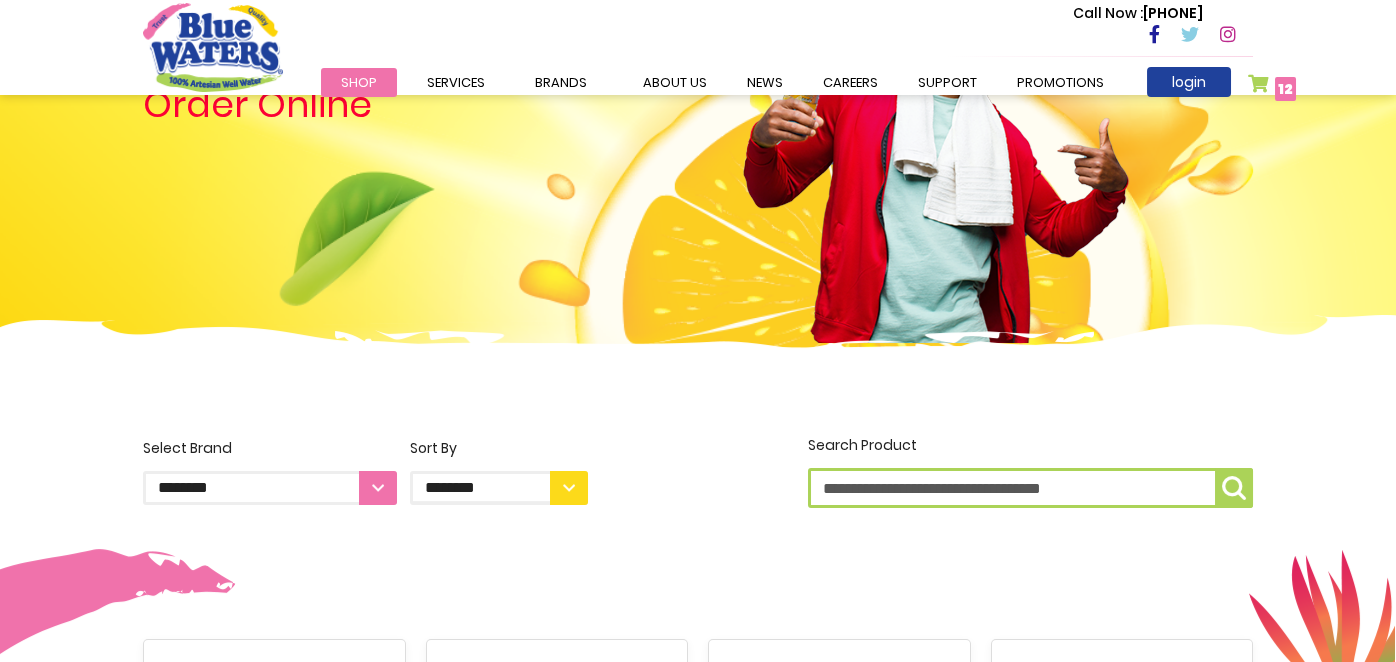 select on "**********" 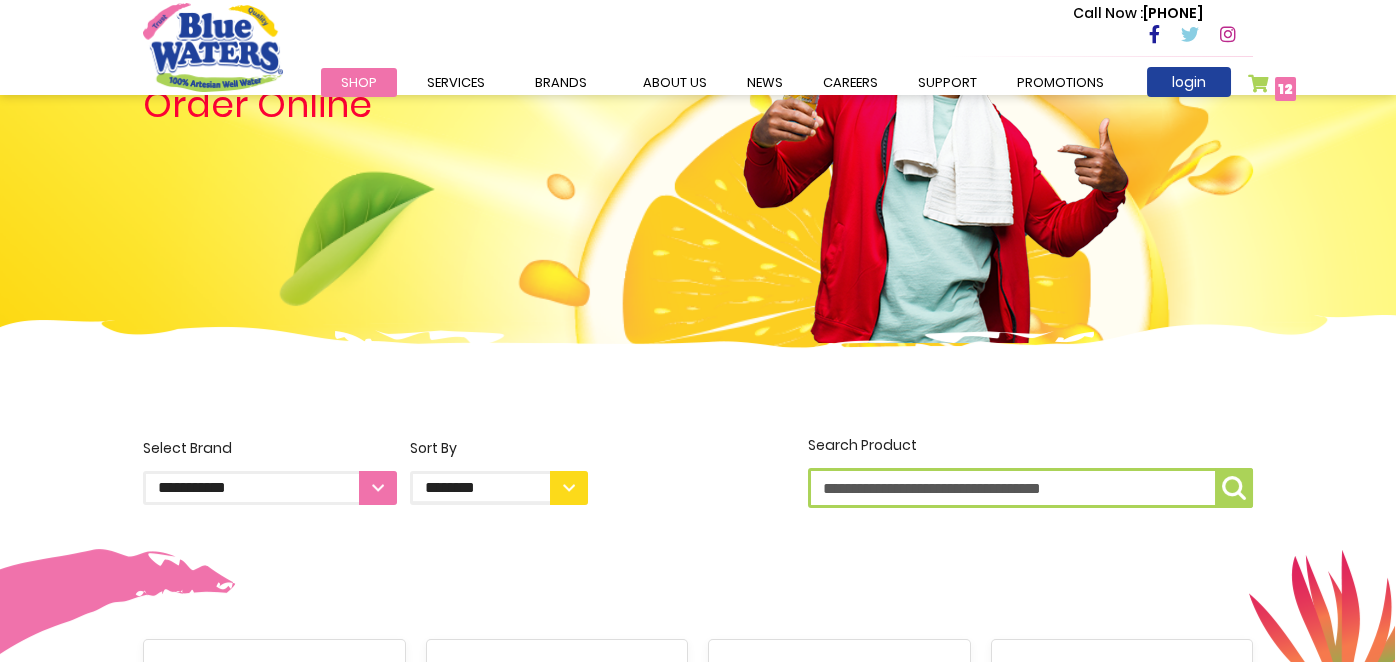 click on "**********" at bounding box center (270, 488) 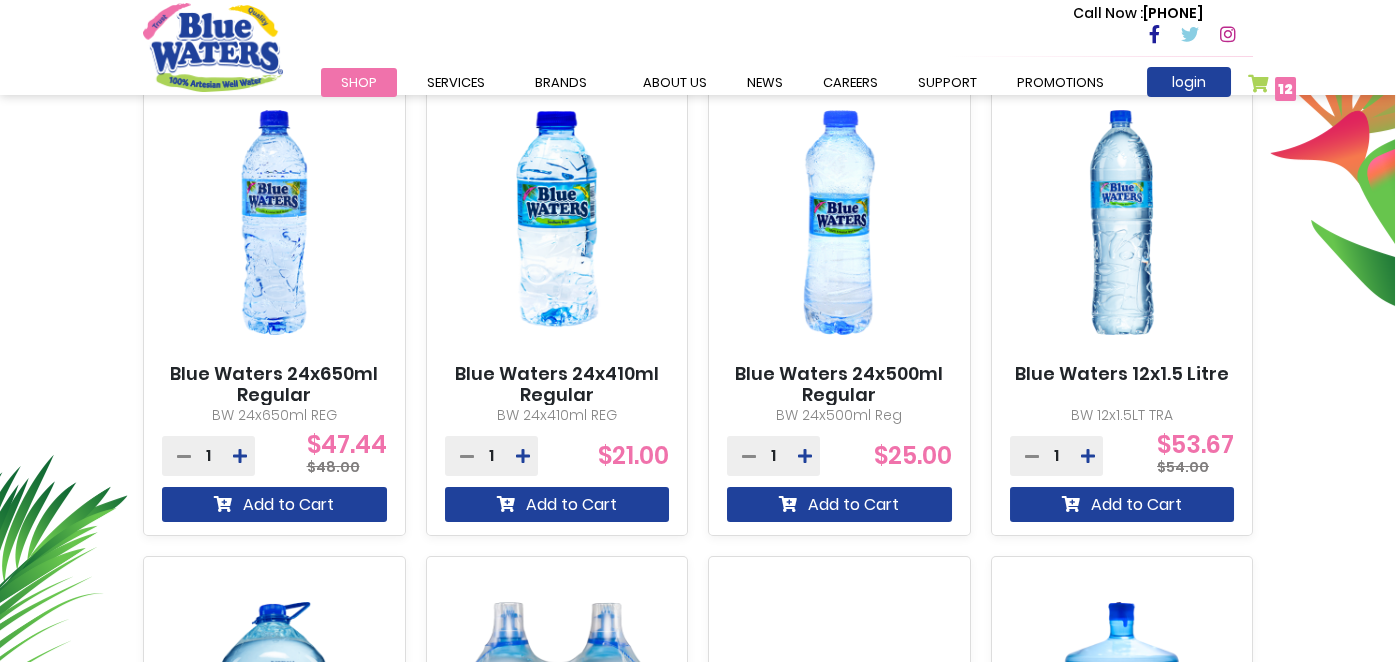 scroll, scrollTop: 799, scrollLeft: 0, axis: vertical 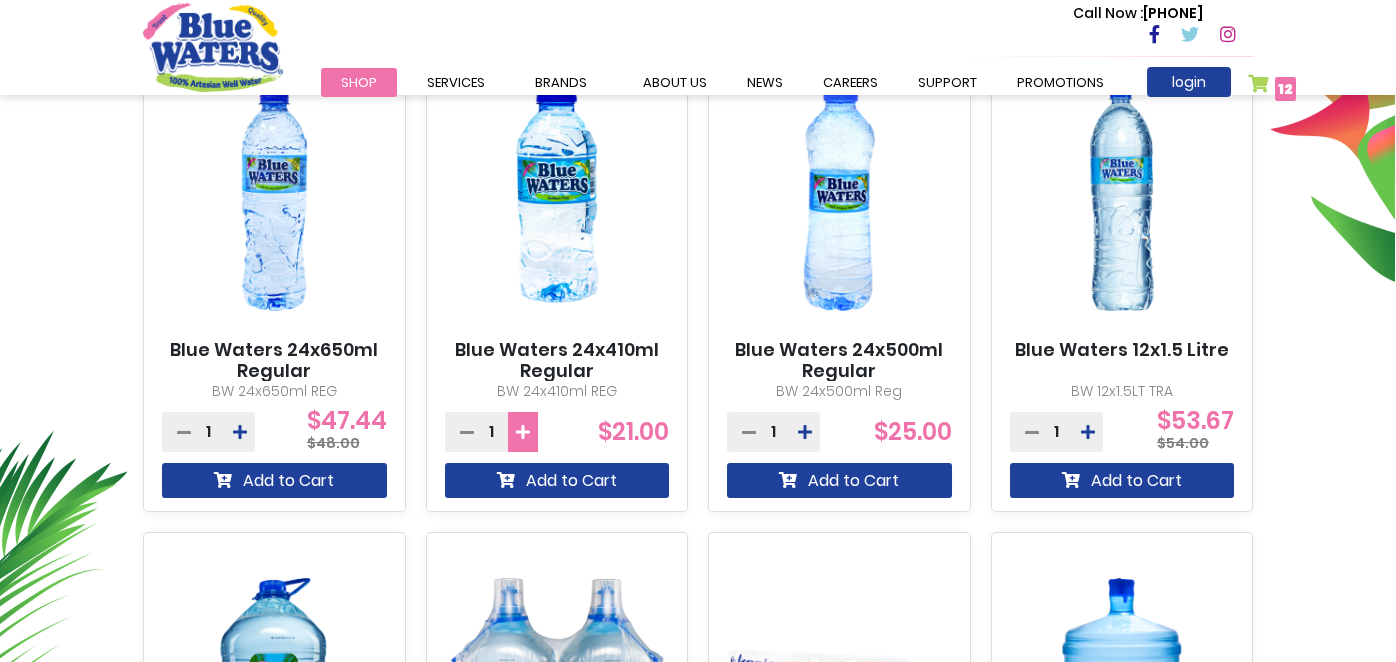 click at bounding box center [523, 432] 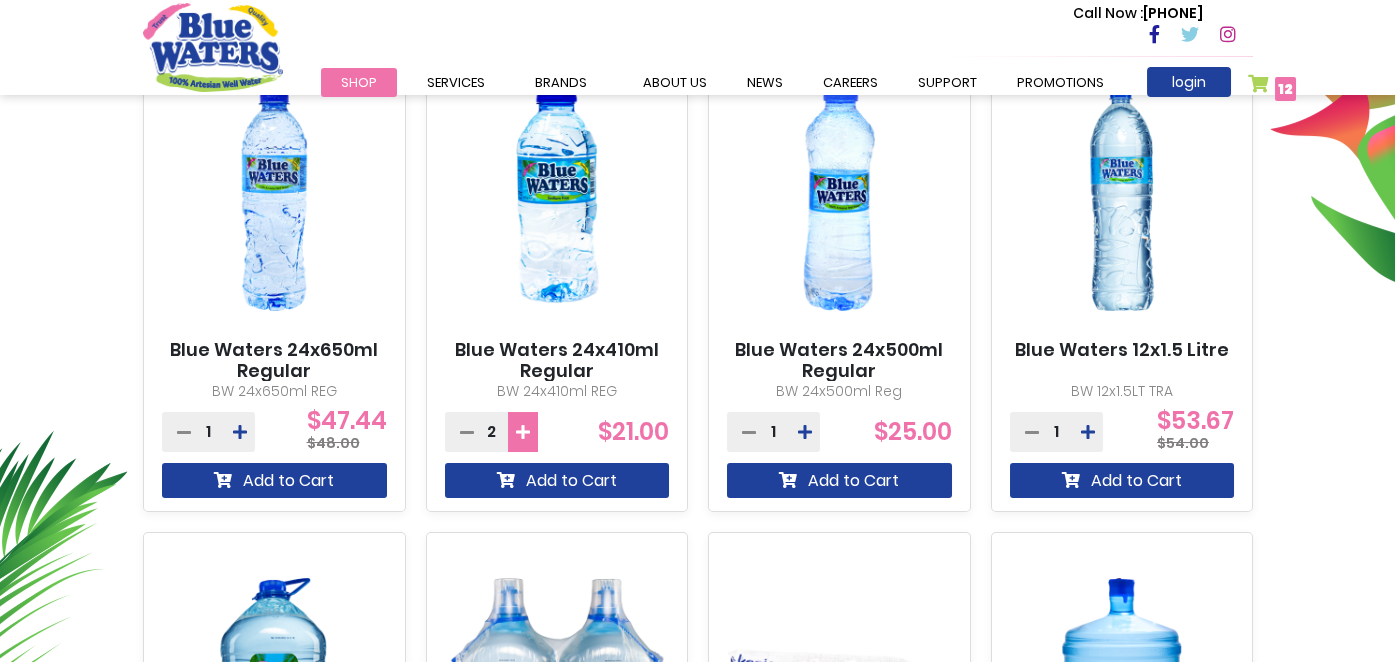 click at bounding box center [523, 432] 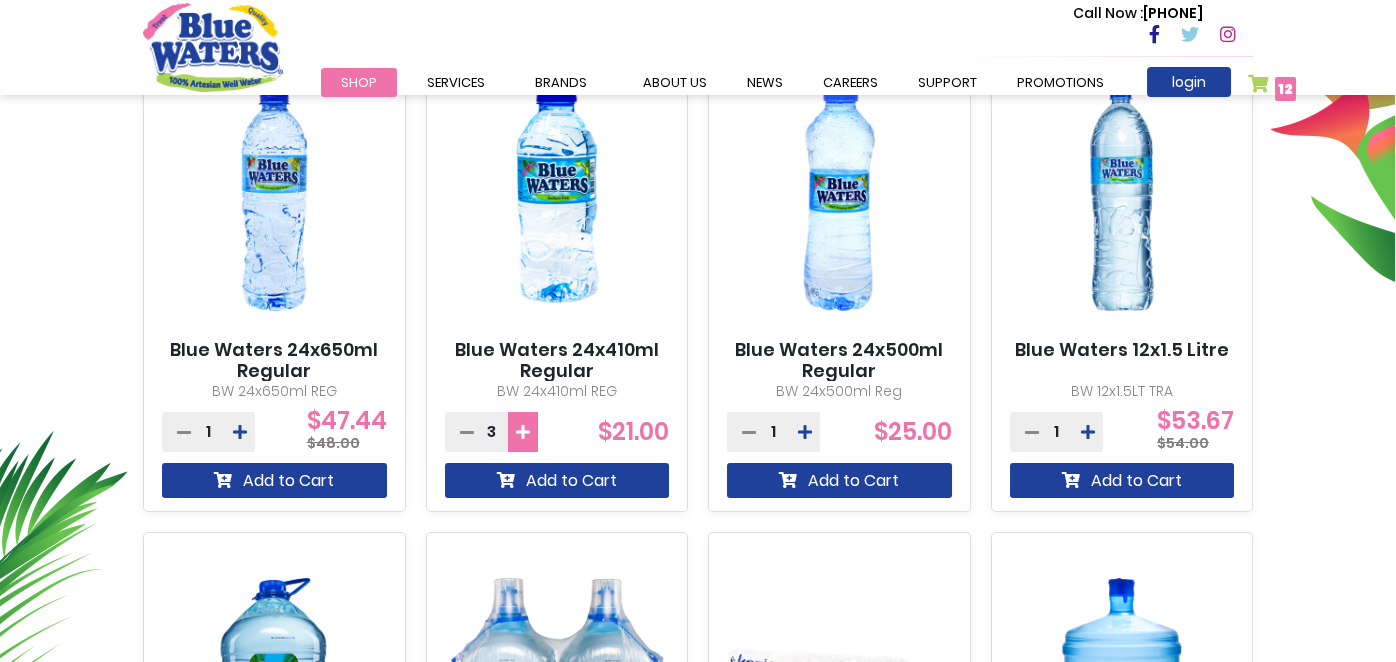 click at bounding box center [523, 432] 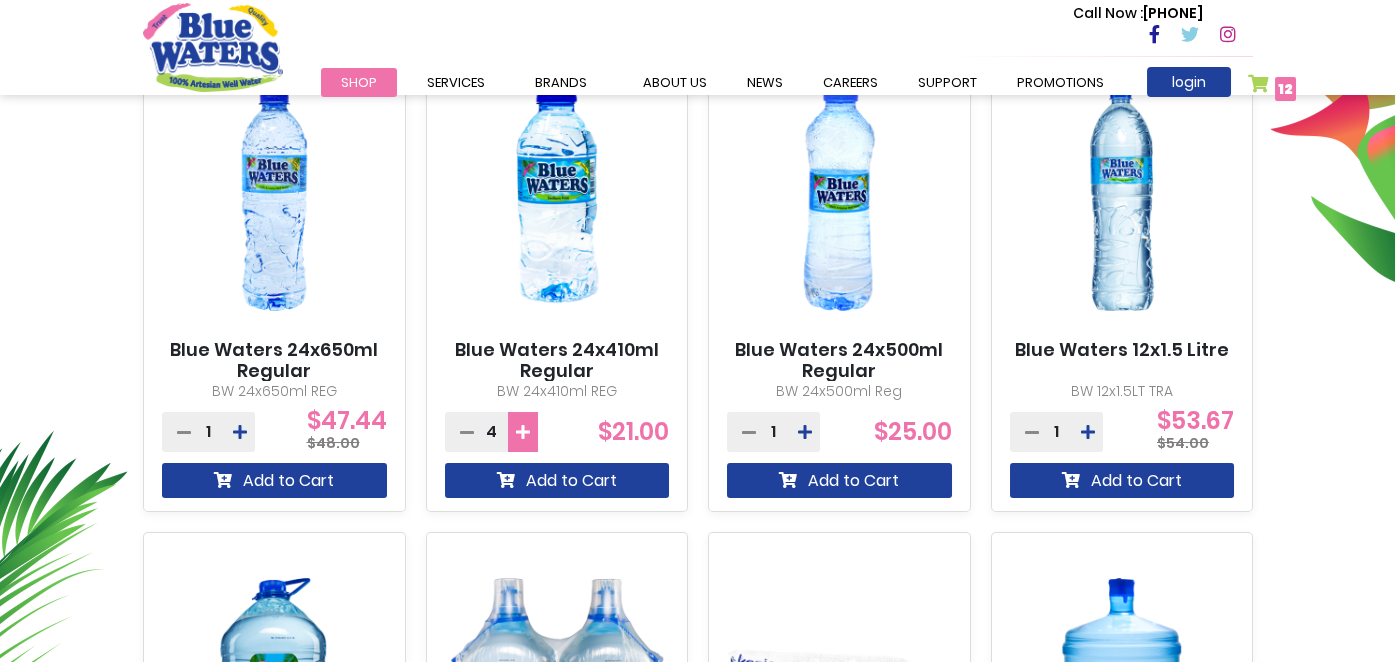 click at bounding box center (523, 432) 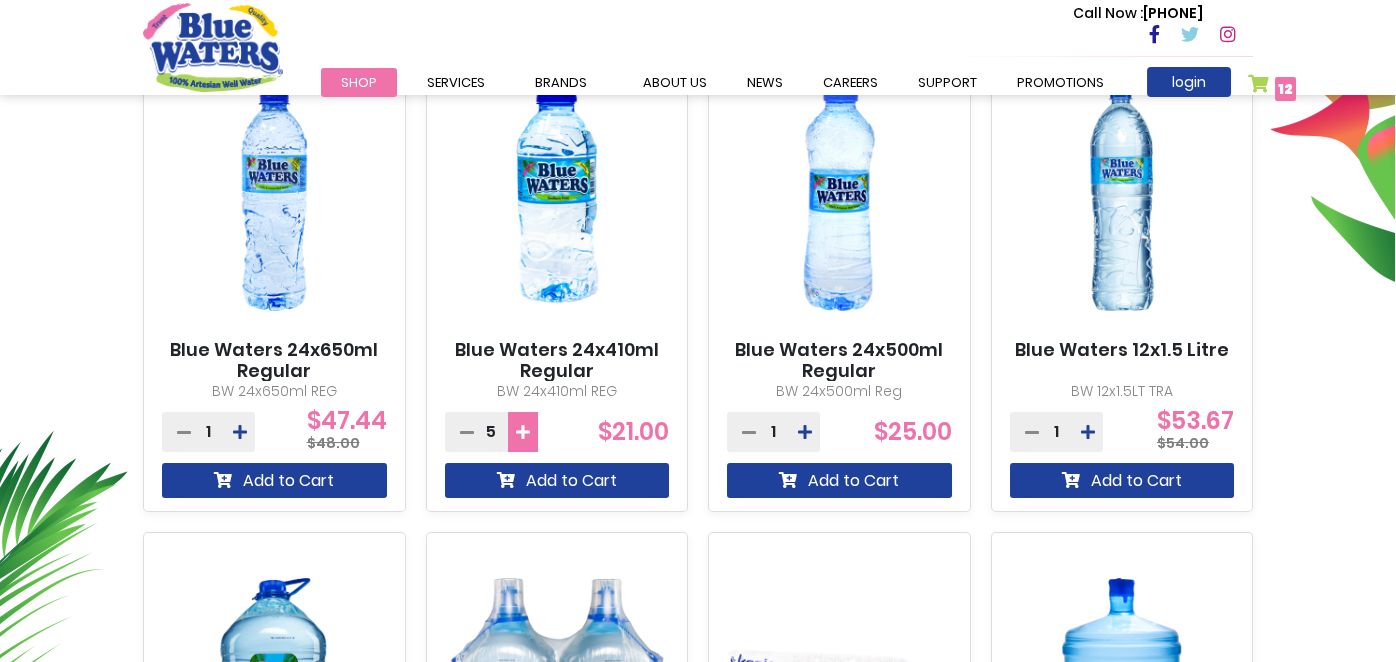 click at bounding box center [523, 432] 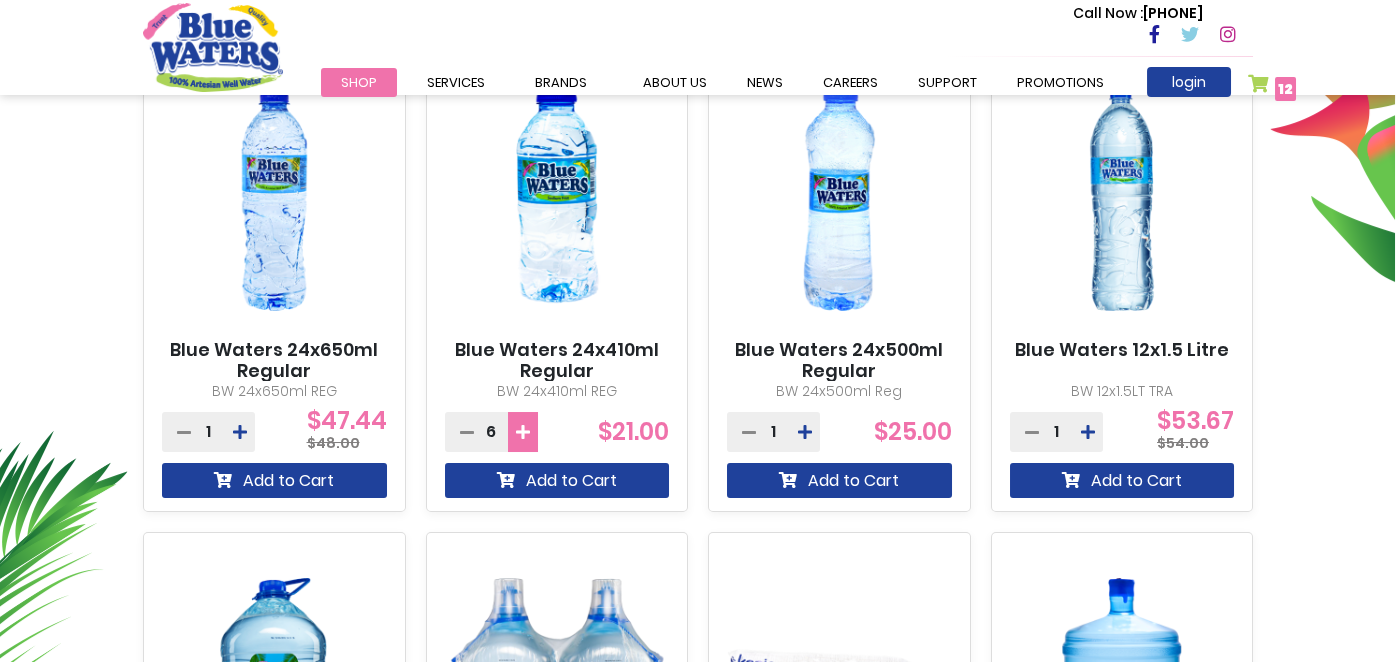 click at bounding box center (523, 432) 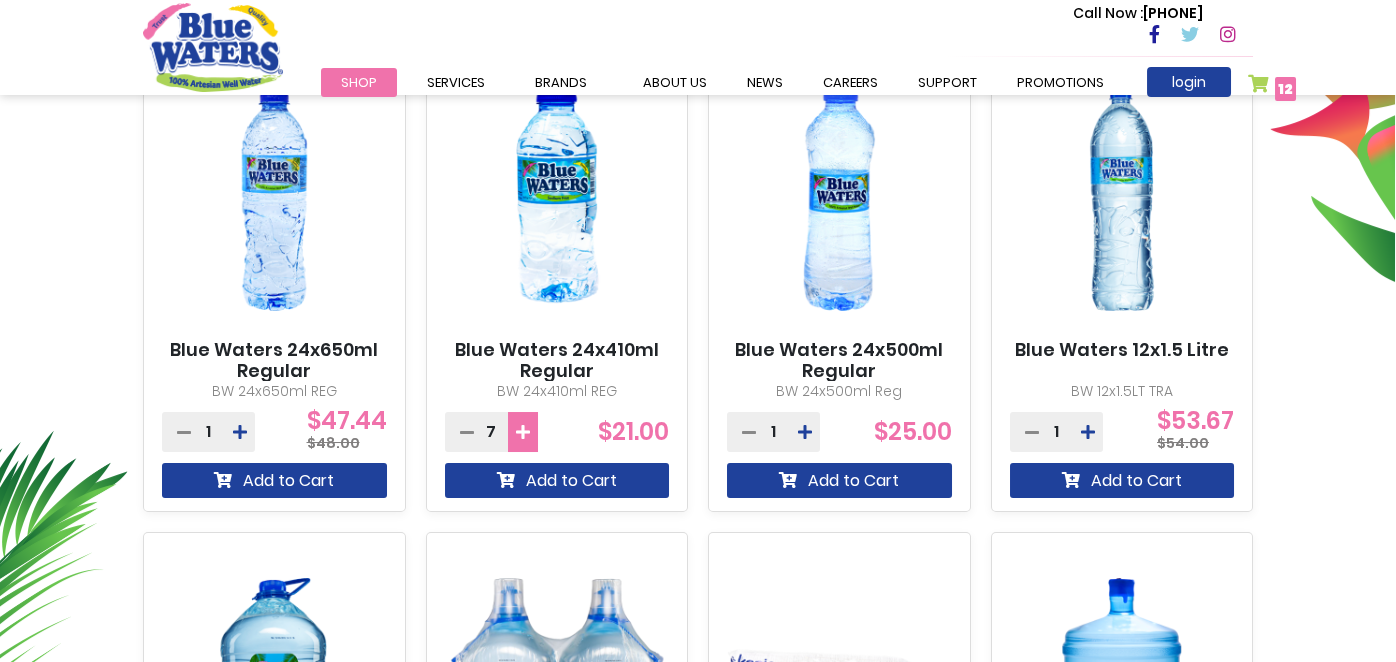 click at bounding box center (523, 432) 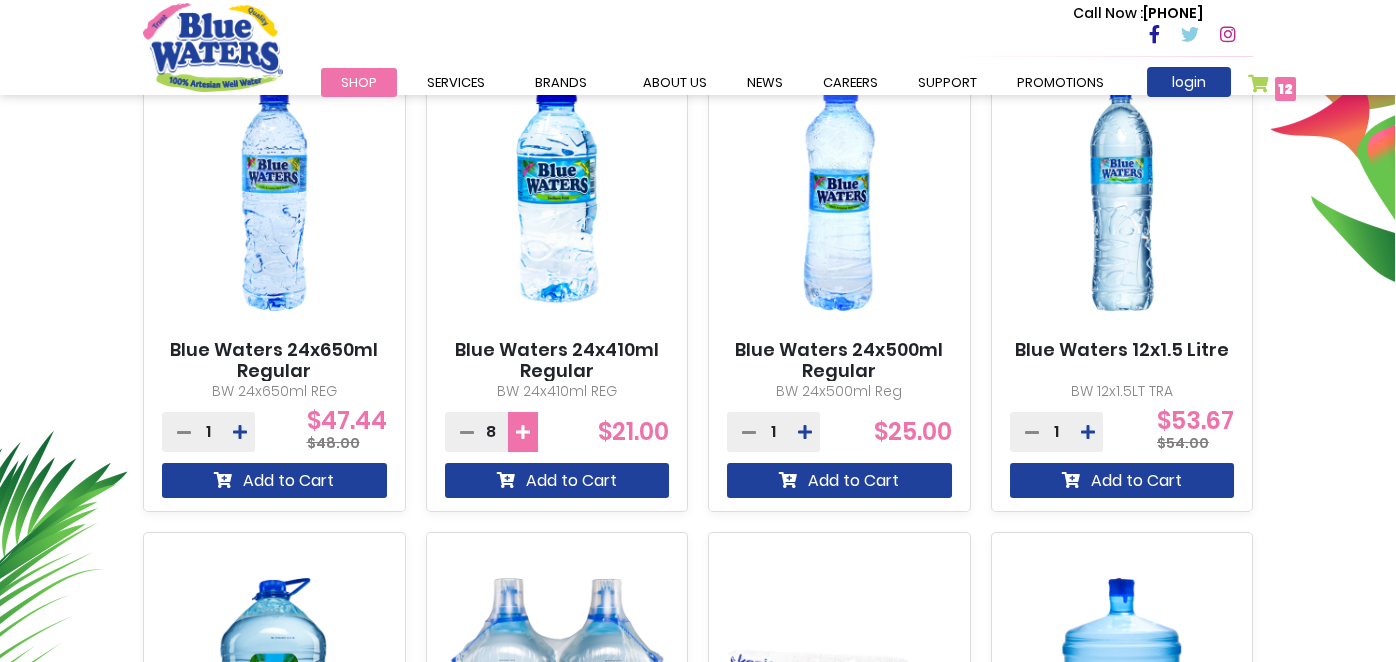 click at bounding box center [523, 432] 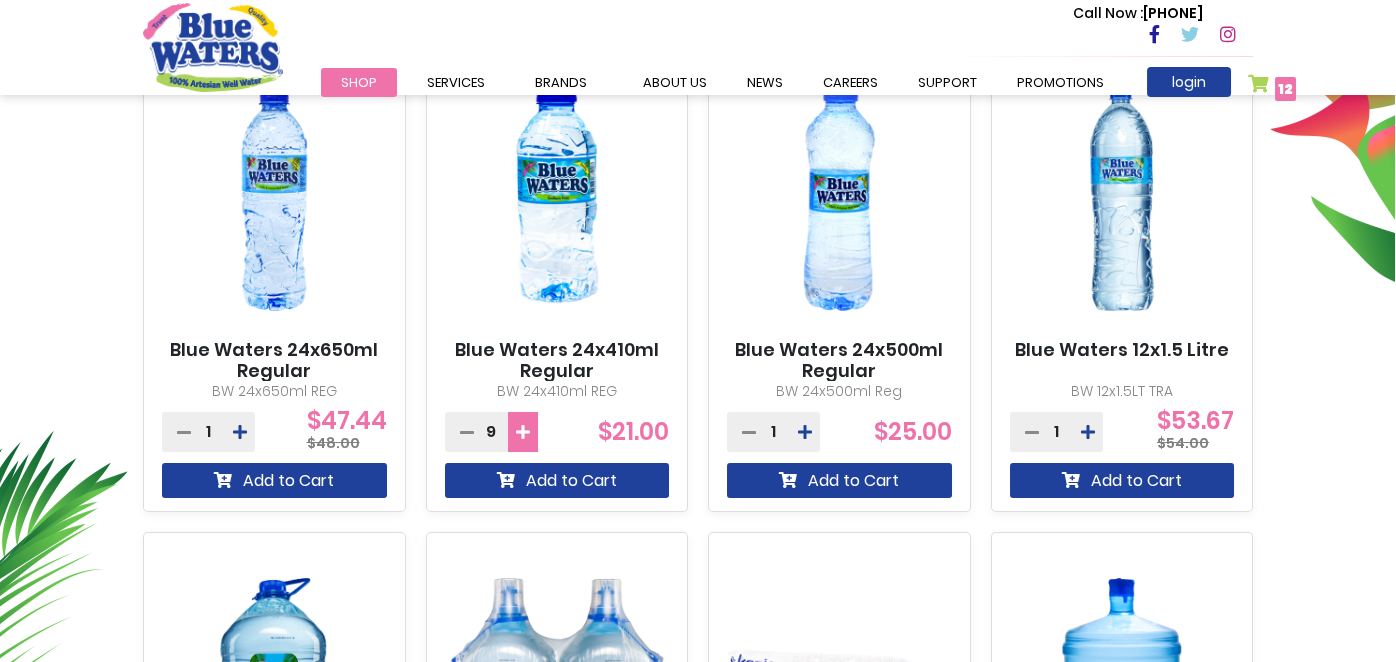 click at bounding box center [523, 432] 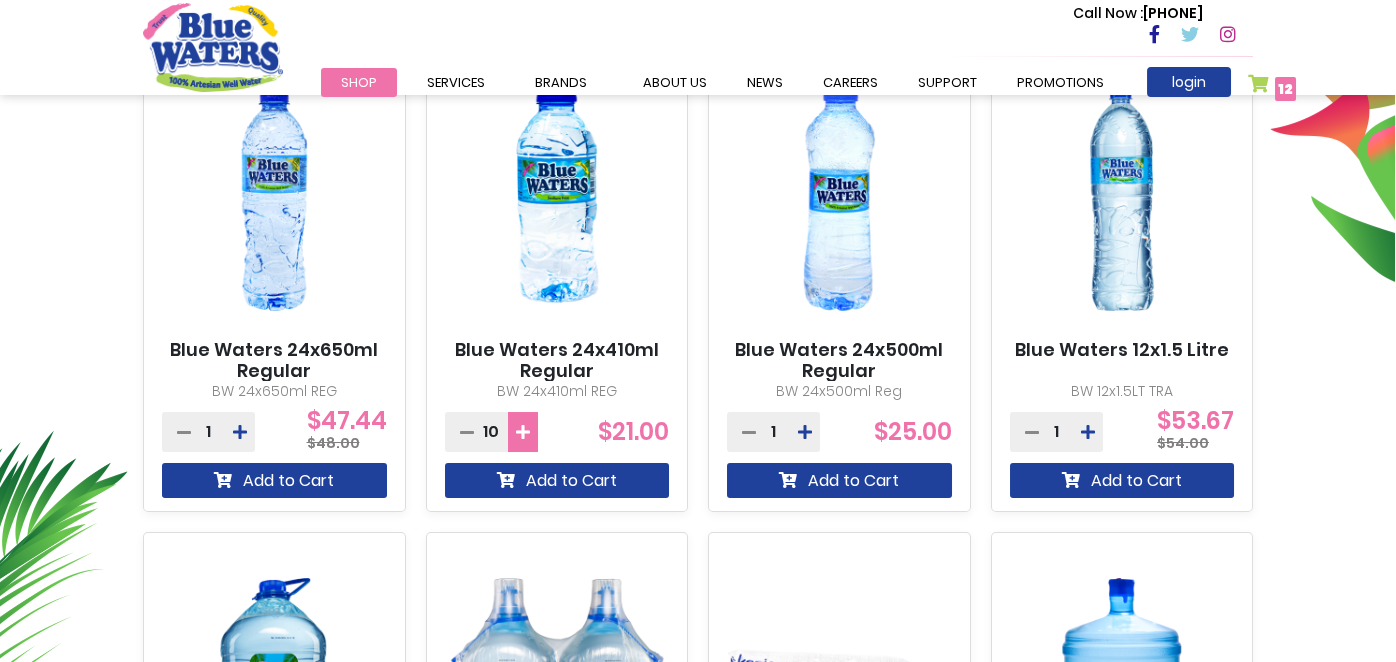 click at bounding box center (523, 432) 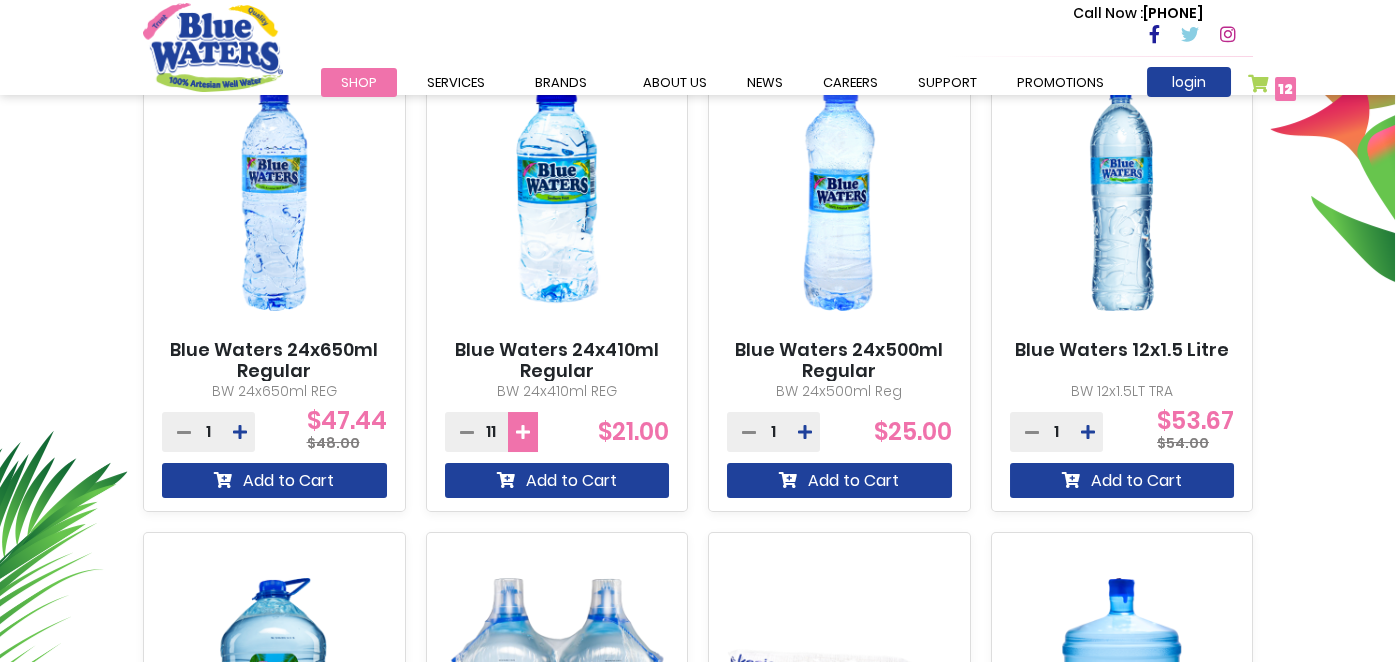 click at bounding box center [523, 432] 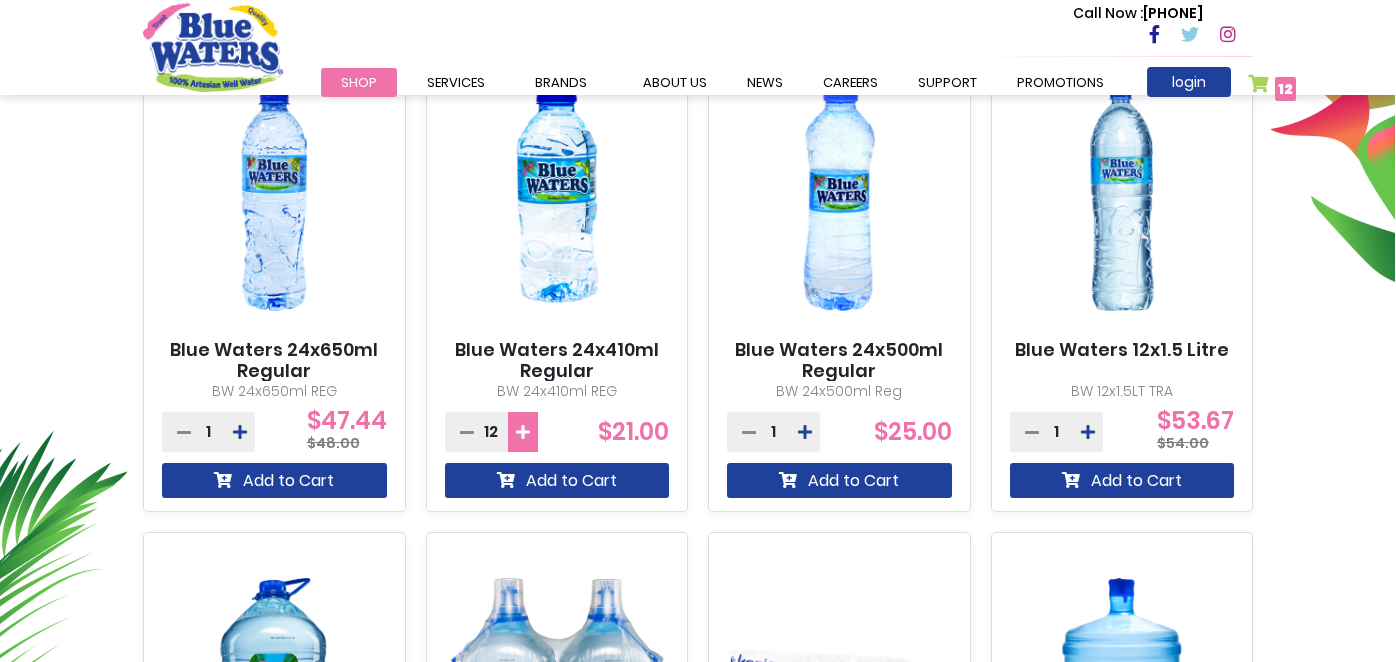 click at bounding box center (523, 432) 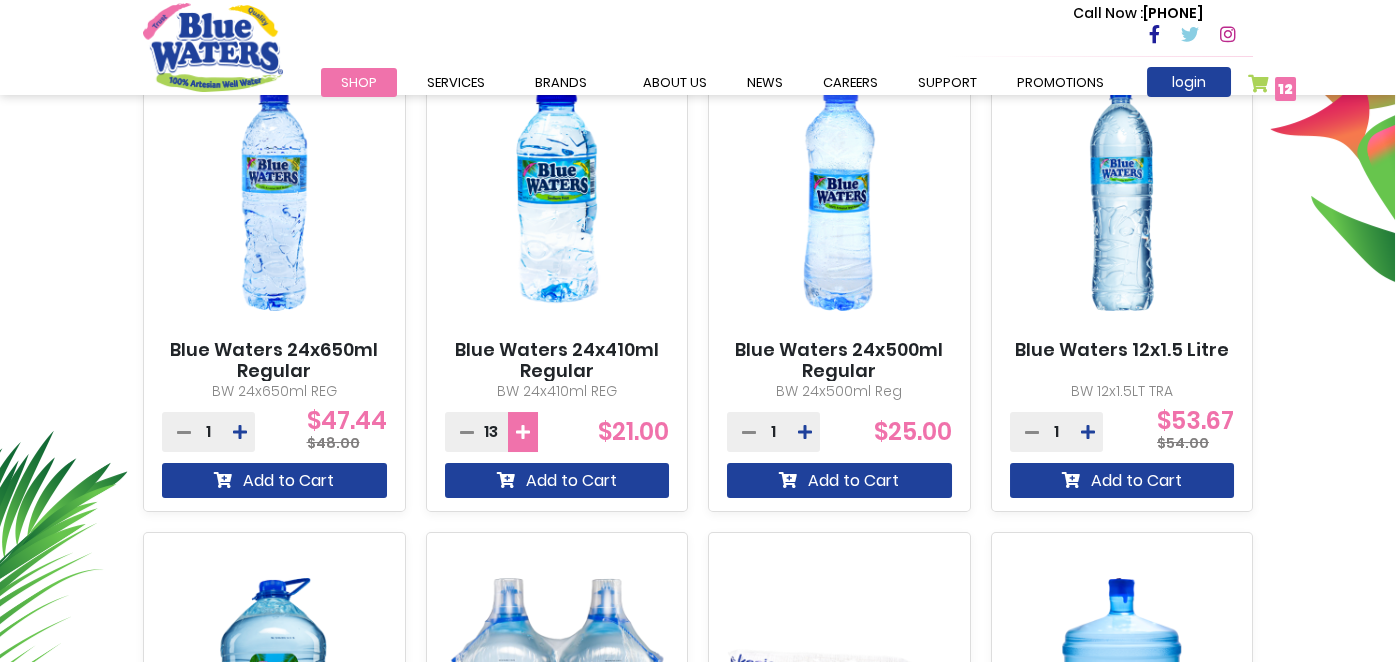 click at bounding box center [523, 432] 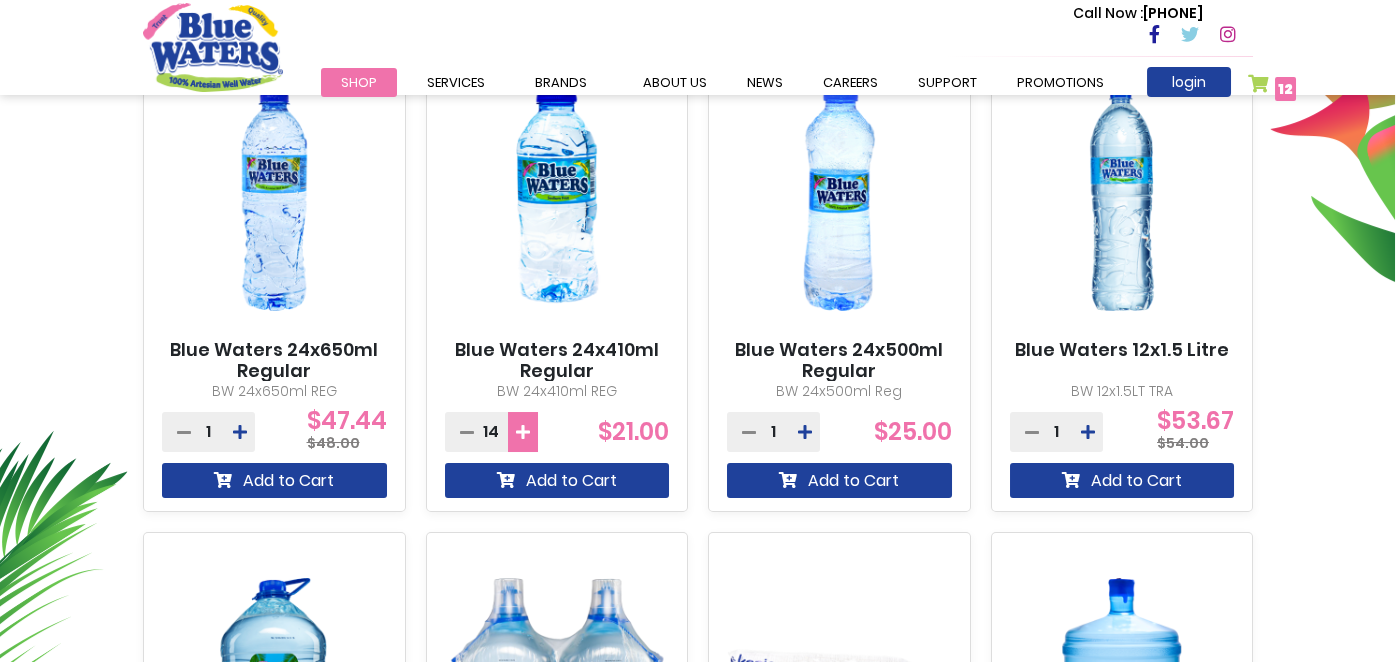 click at bounding box center [523, 432] 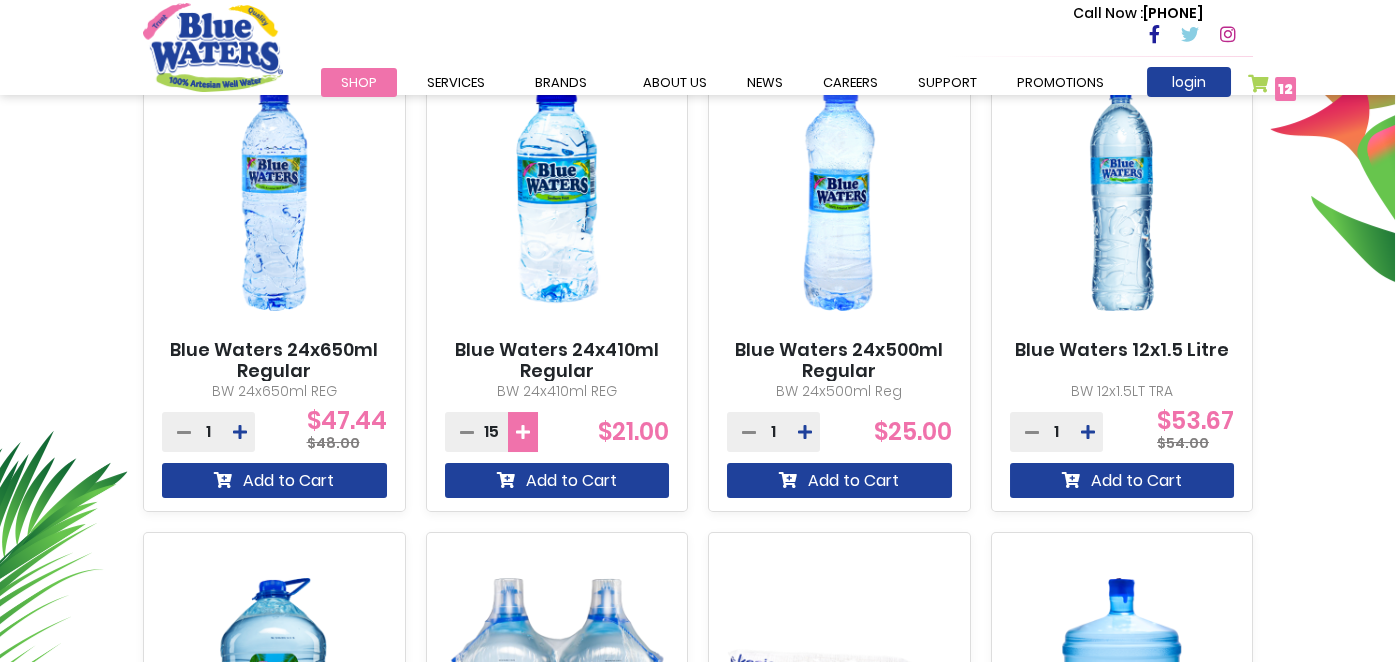 click at bounding box center (523, 432) 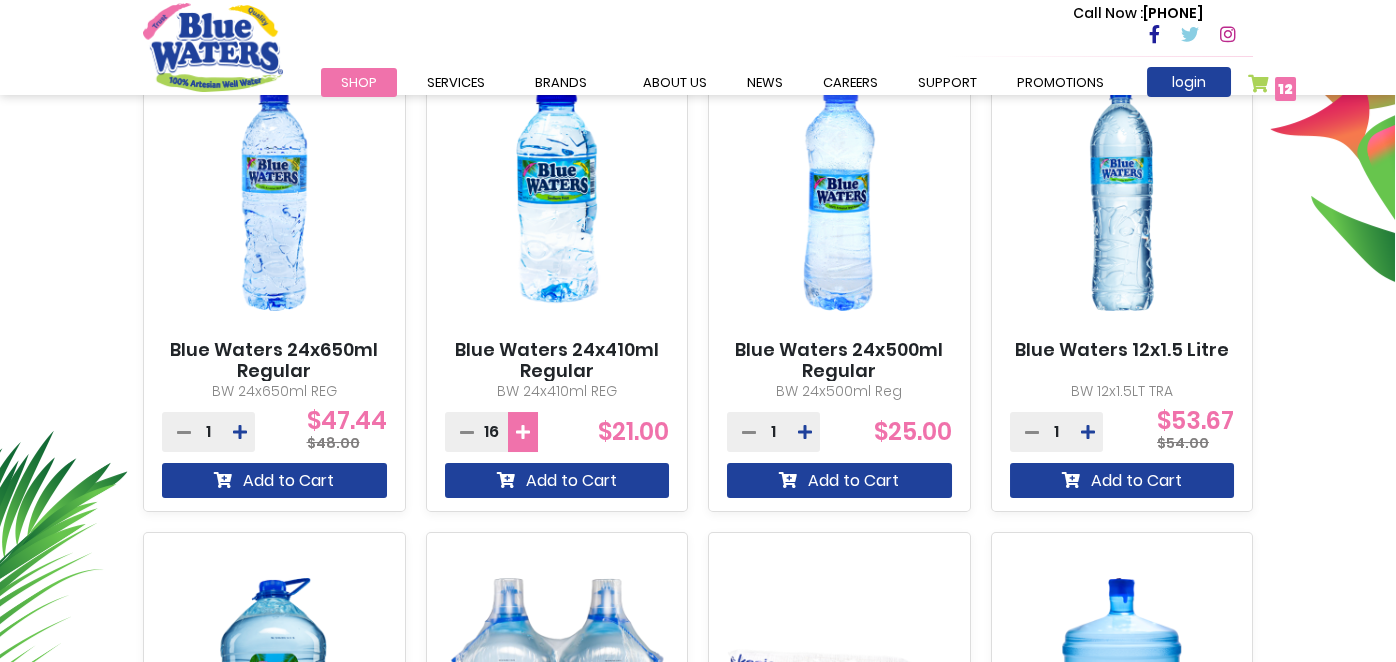click at bounding box center (523, 432) 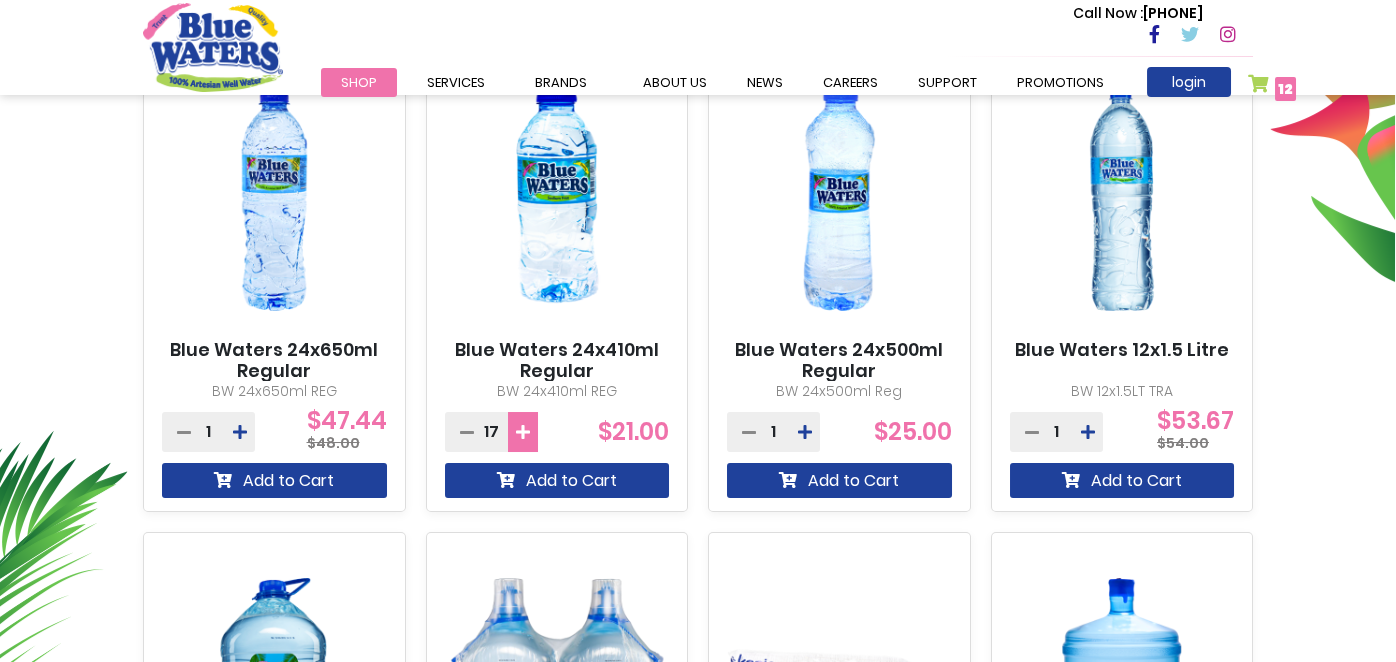 click at bounding box center (523, 432) 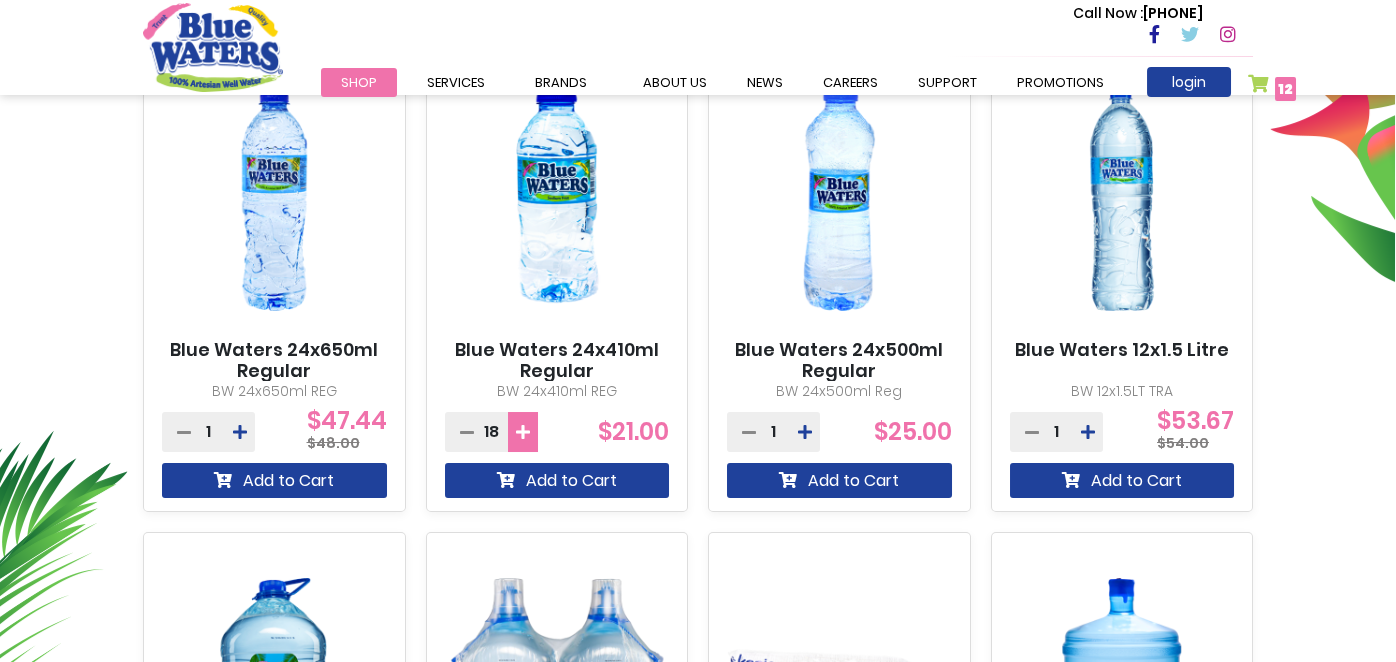 click at bounding box center (523, 432) 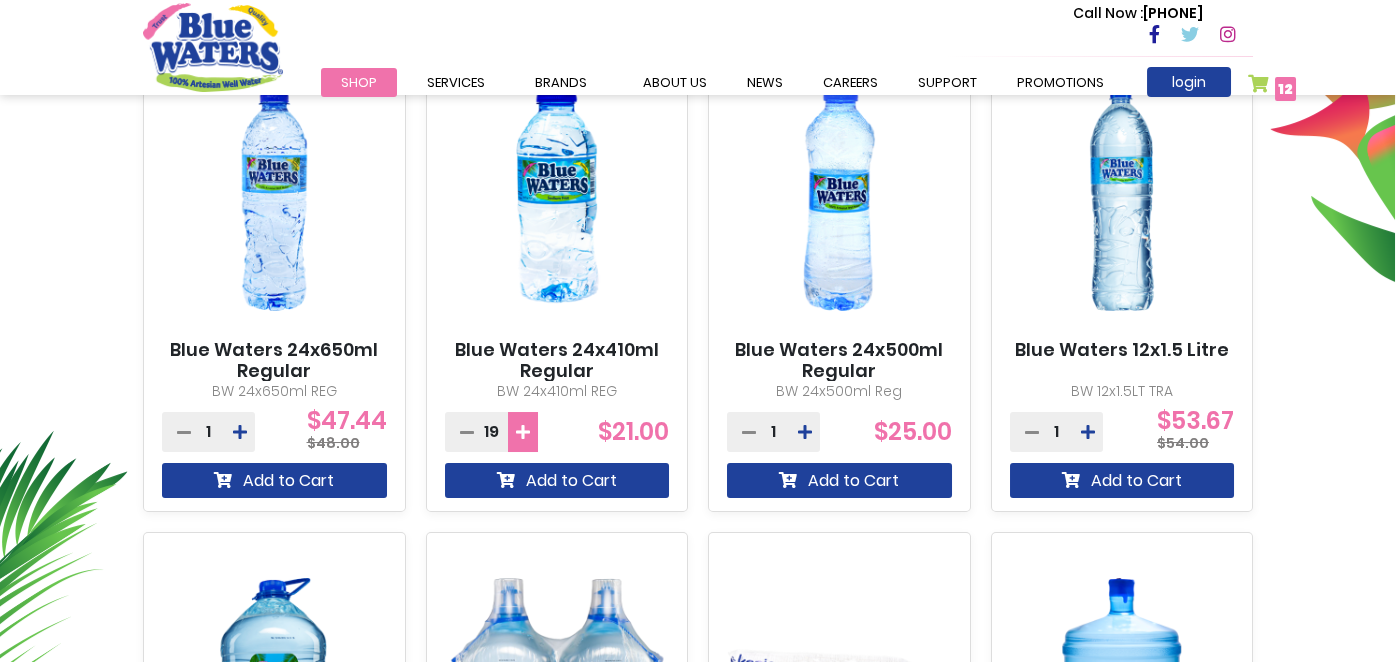click at bounding box center [523, 432] 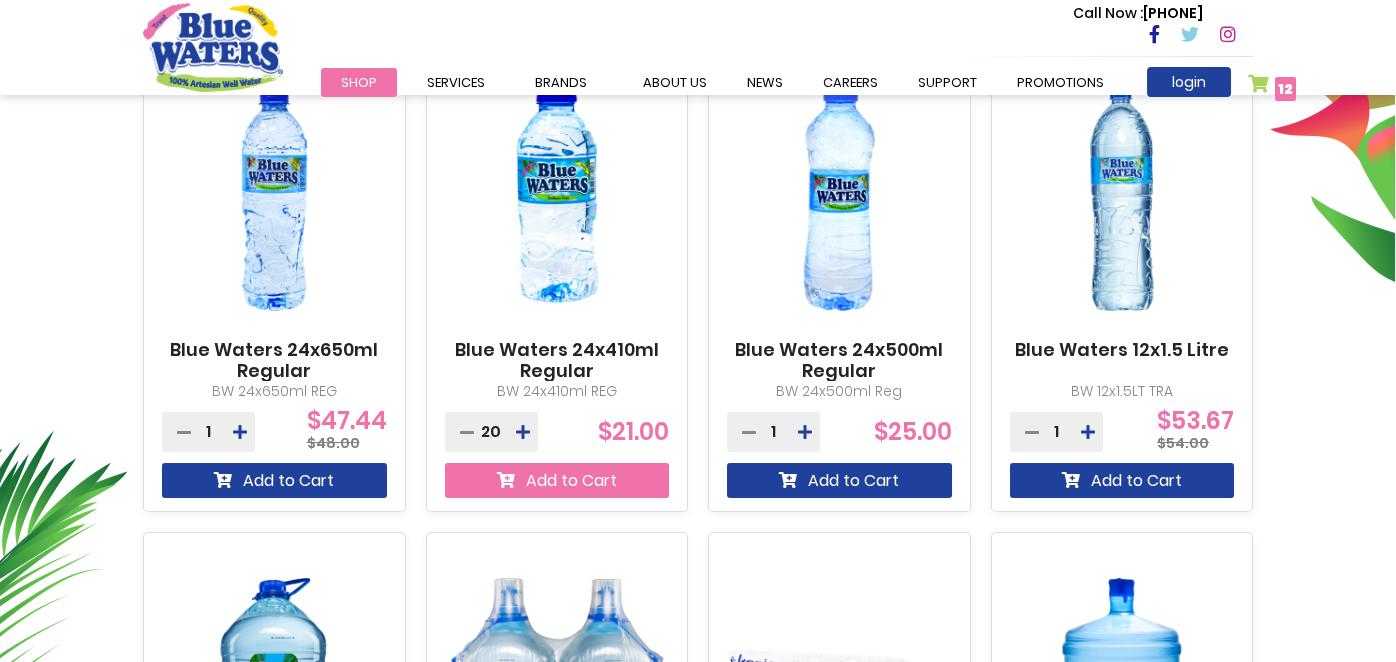 click on "Add to Cart" at bounding box center (557, 480) 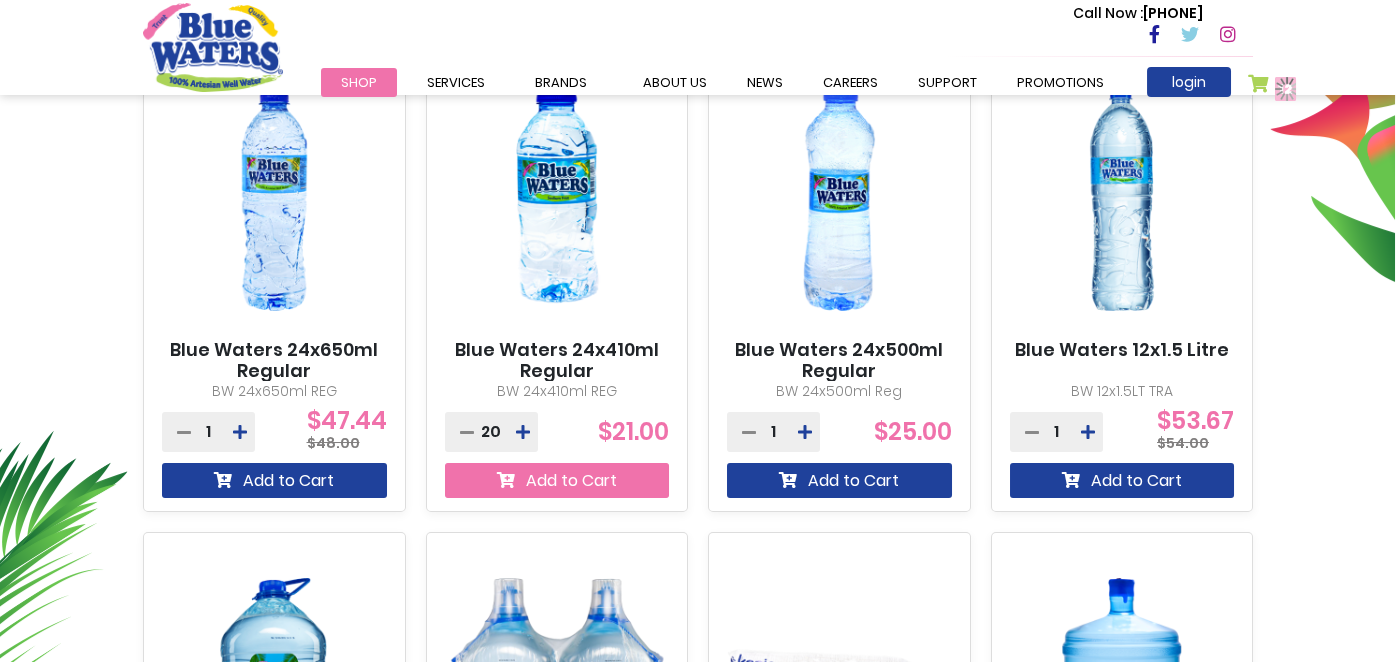 scroll, scrollTop: 852, scrollLeft: 0, axis: vertical 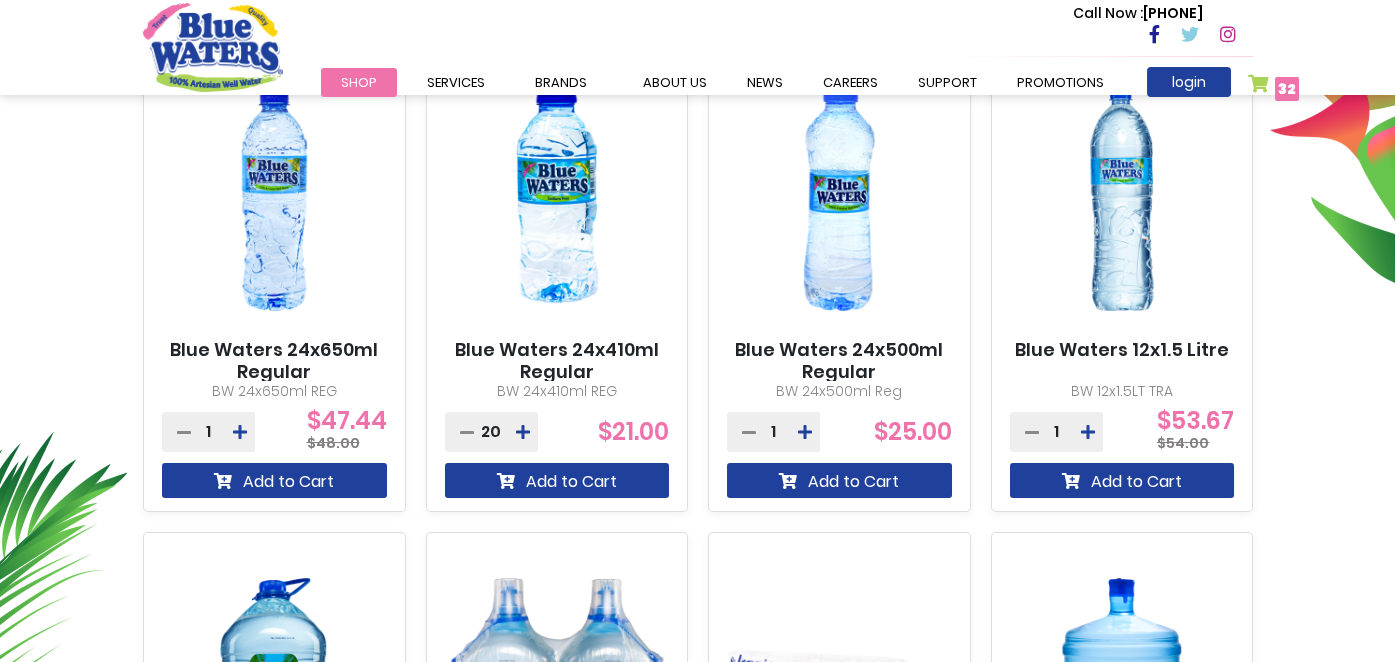 click on "32" at bounding box center [1287, 89] 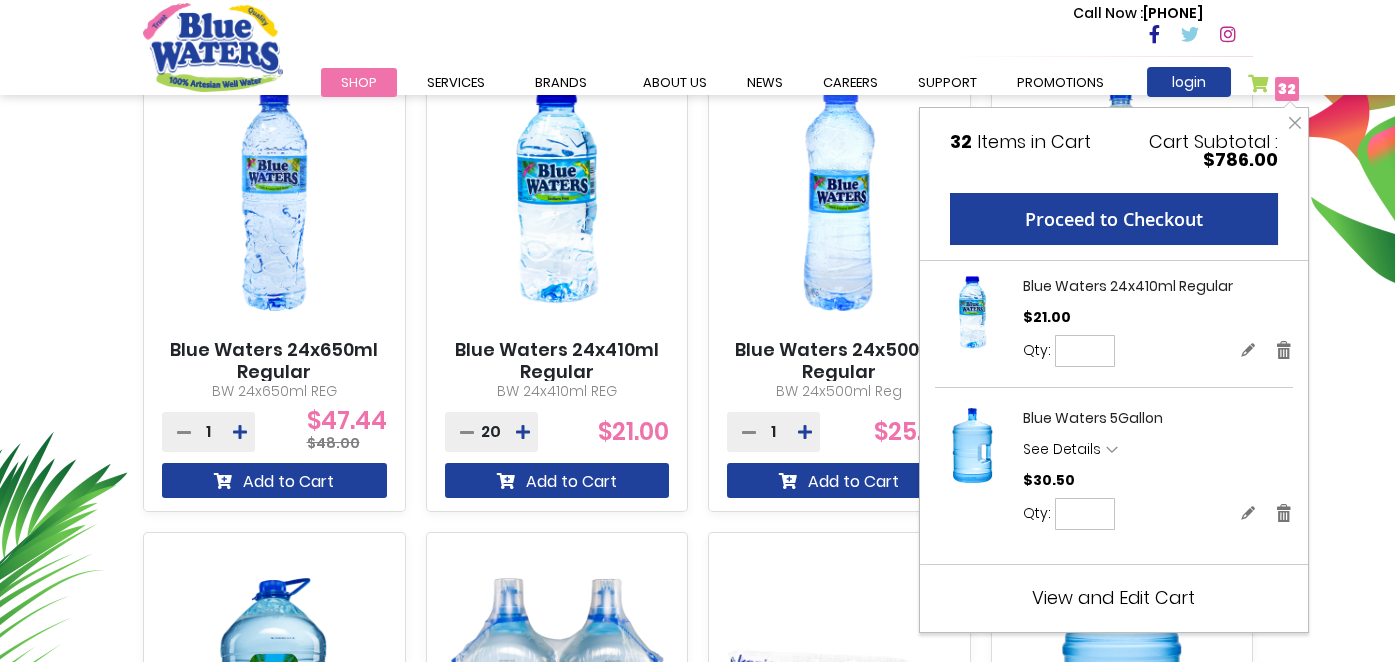 scroll, scrollTop: 0, scrollLeft: 0, axis: both 